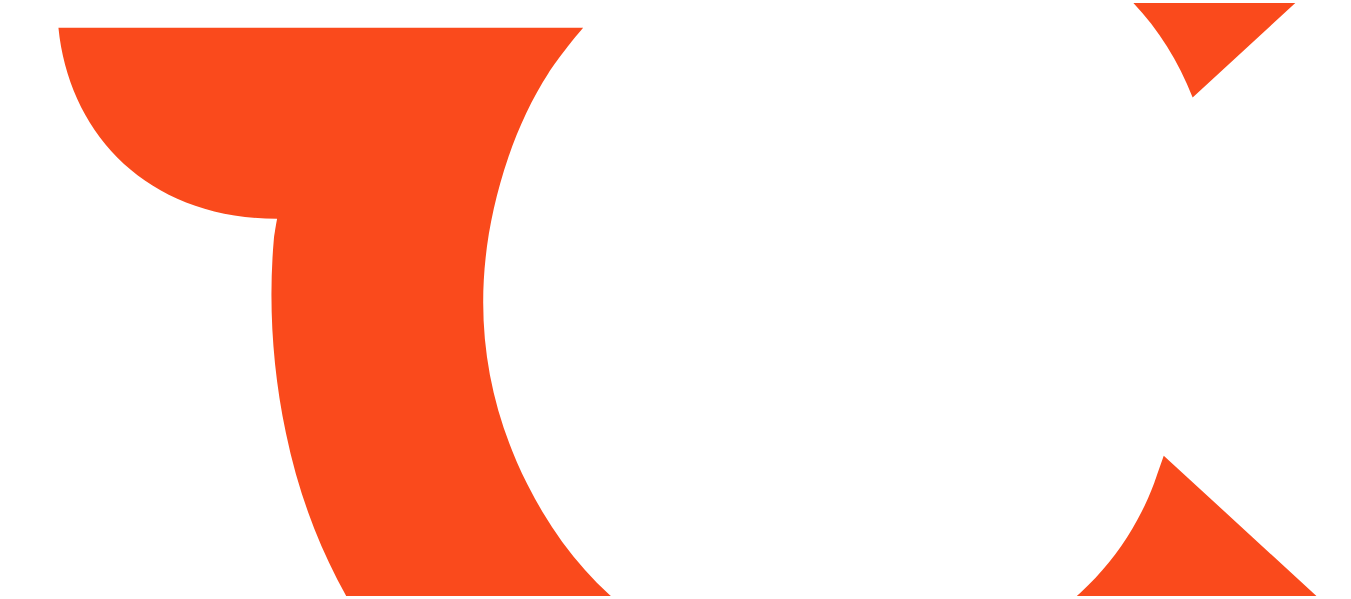 scroll, scrollTop: 0, scrollLeft: 0, axis: both 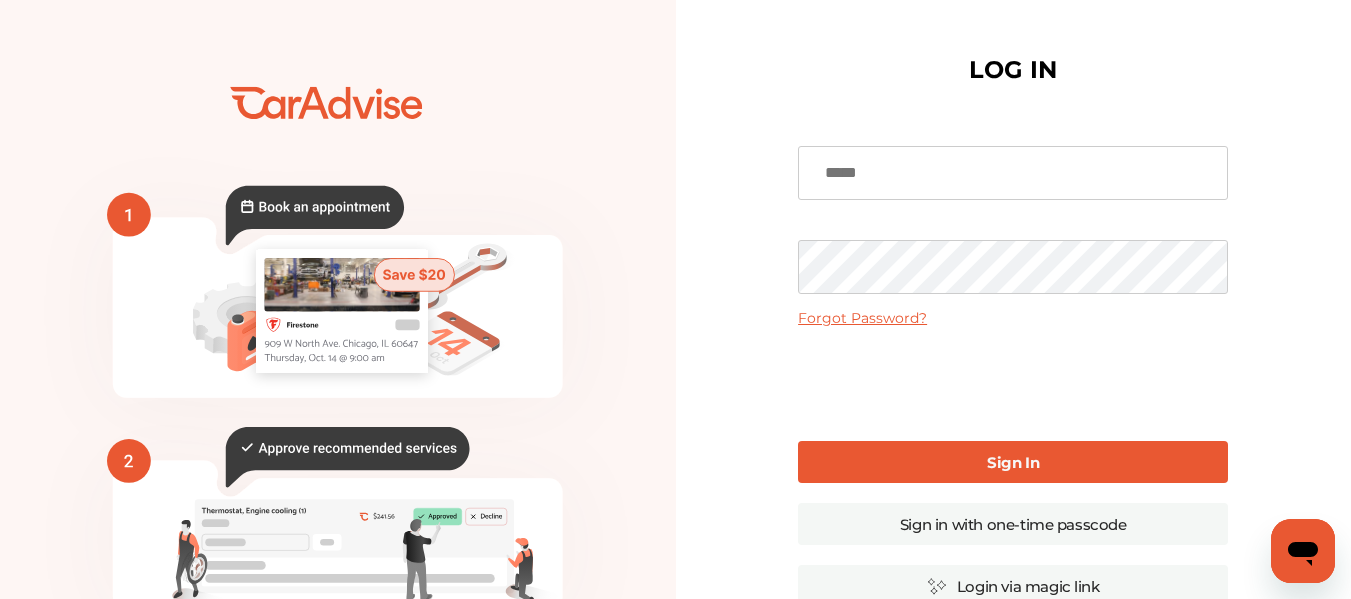 click at bounding box center [1013, 173] 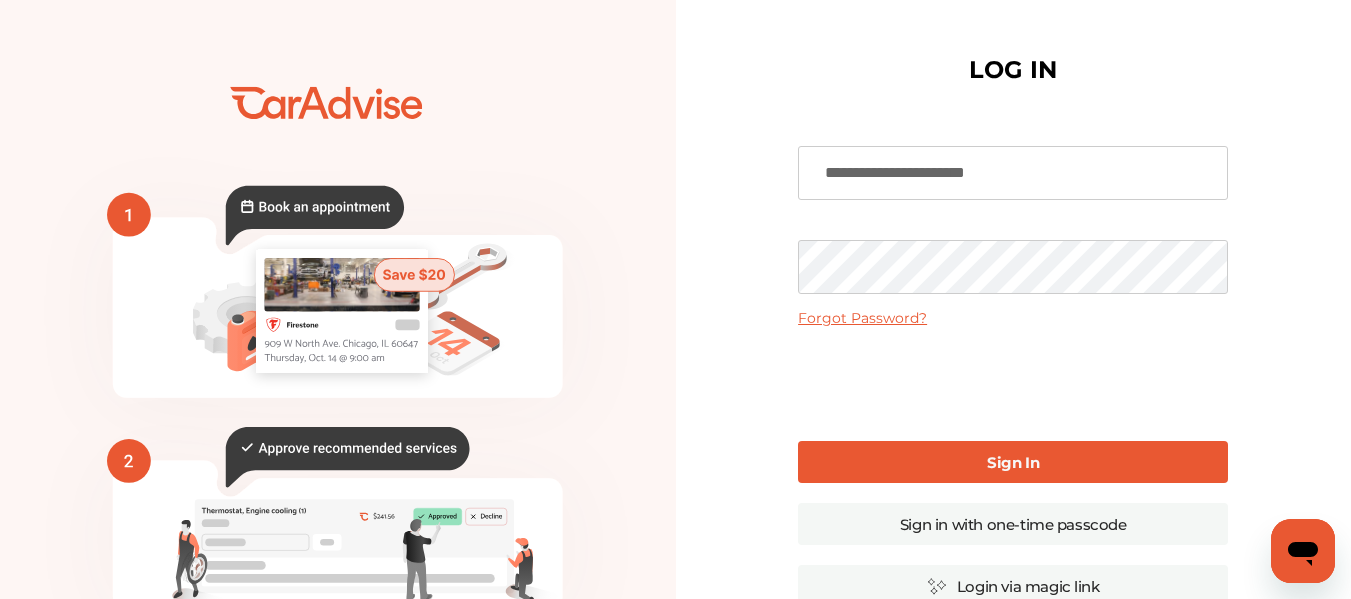 click on "Sign In" at bounding box center [1013, 462] 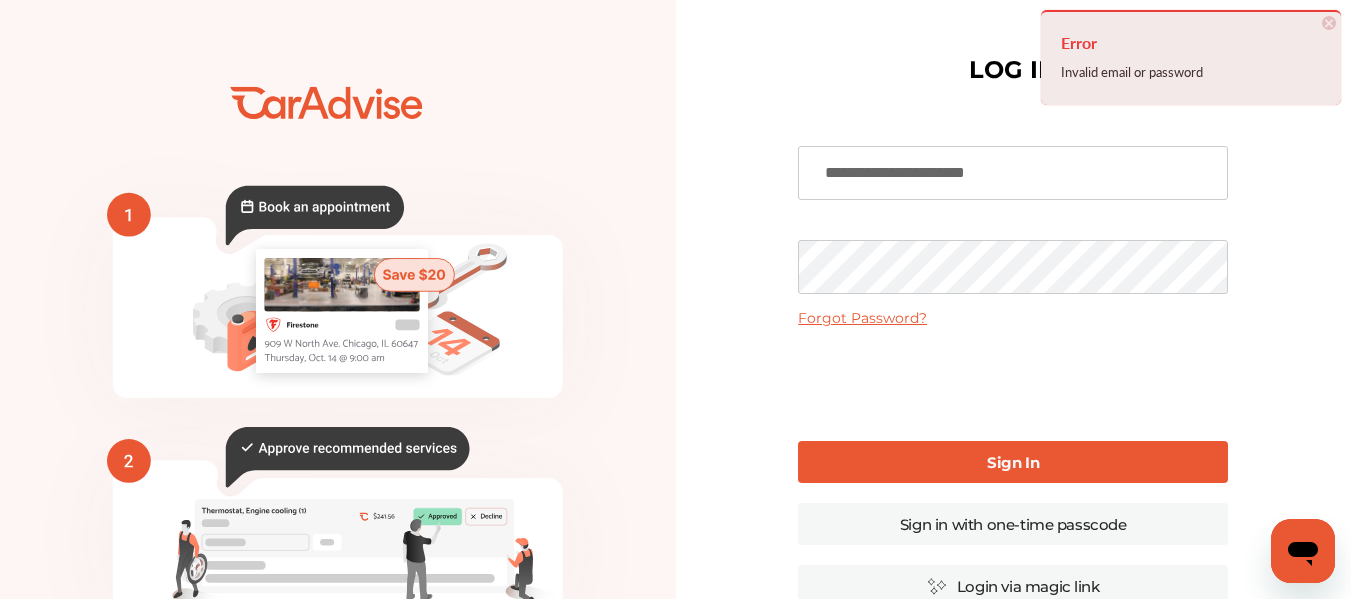click on "Forgot Password?" at bounding box center (862, 318) 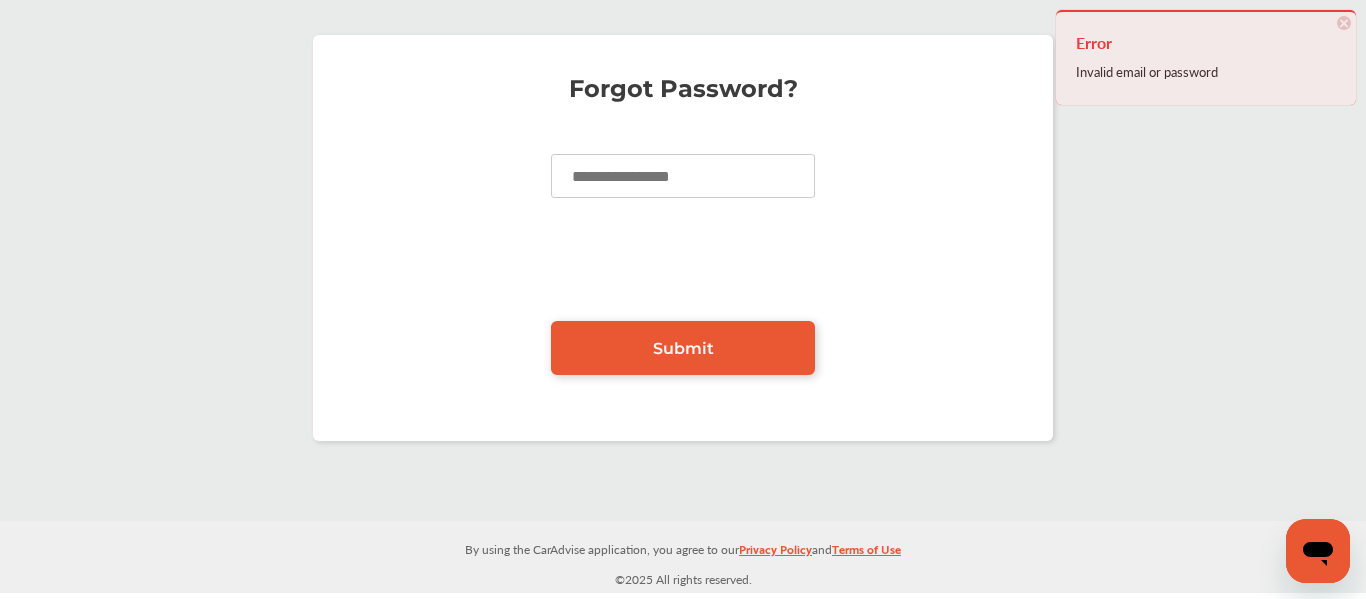 click at bounding box center [683, 176] 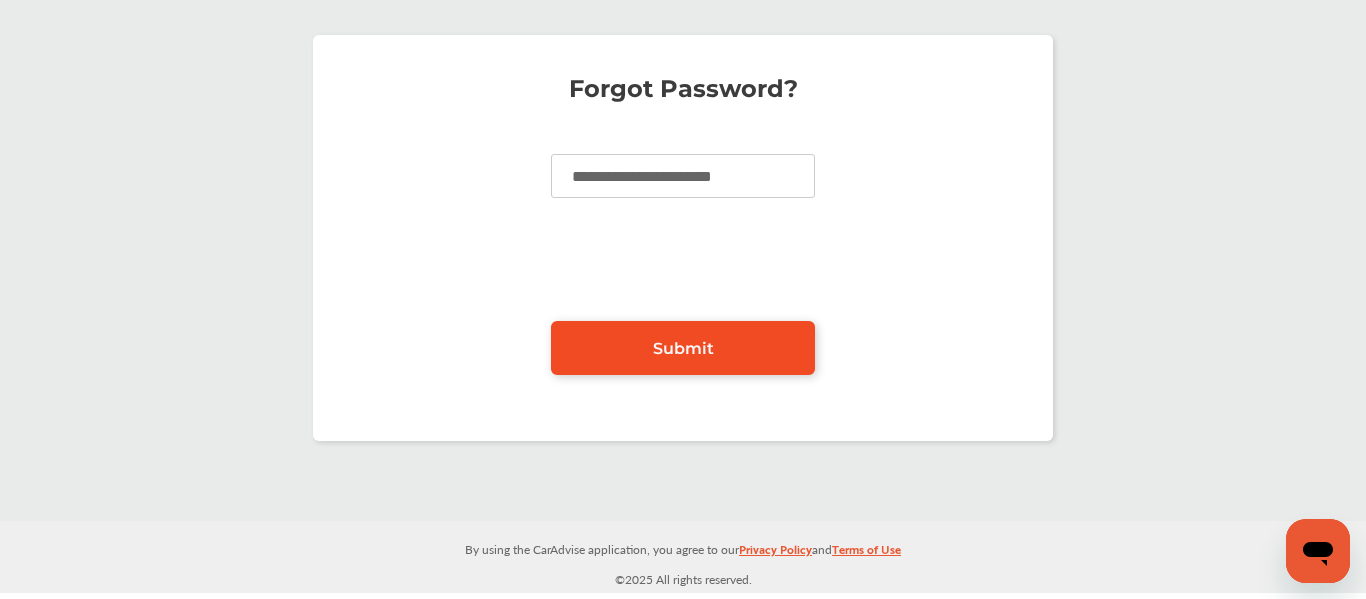 click on "Submit" at bounding box center [683, 348] 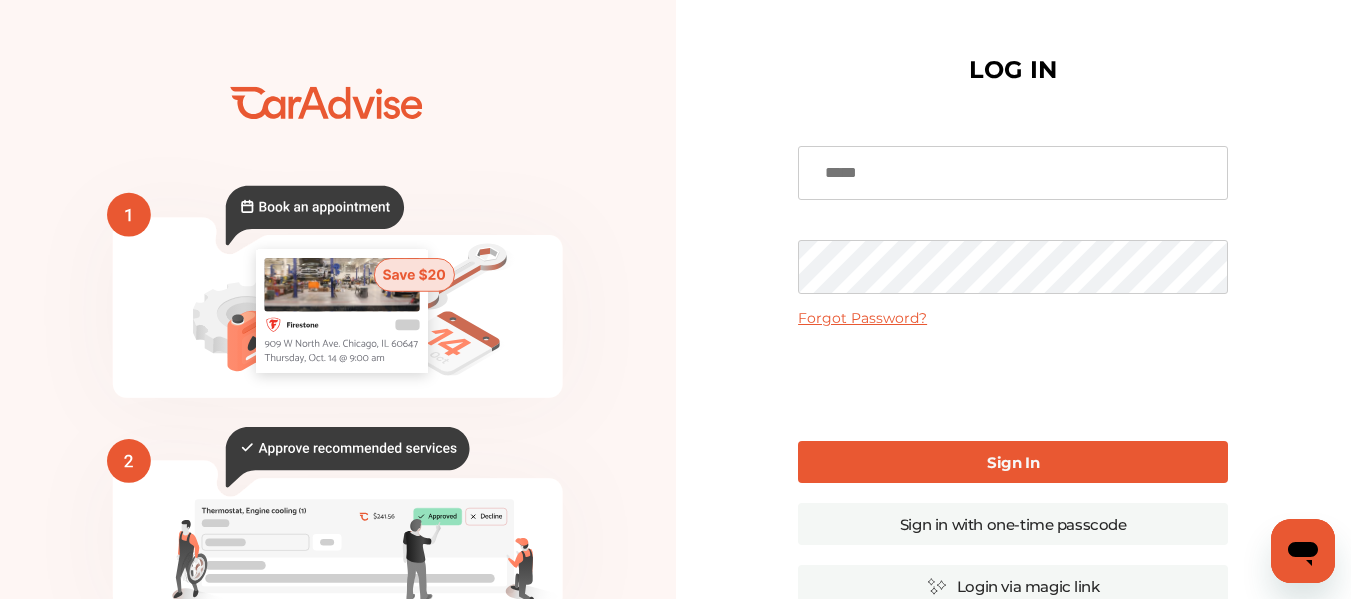 click at bounding box center (1013, 173) 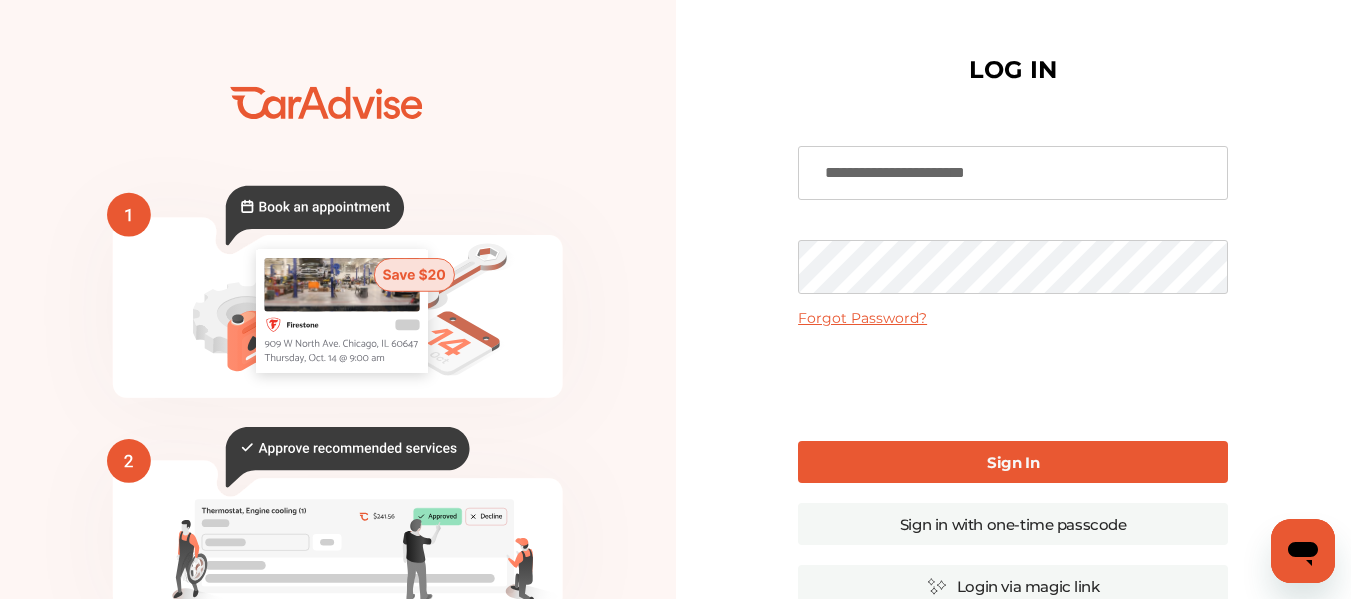 click on "Sign In" at bounding box center [1013, 462] 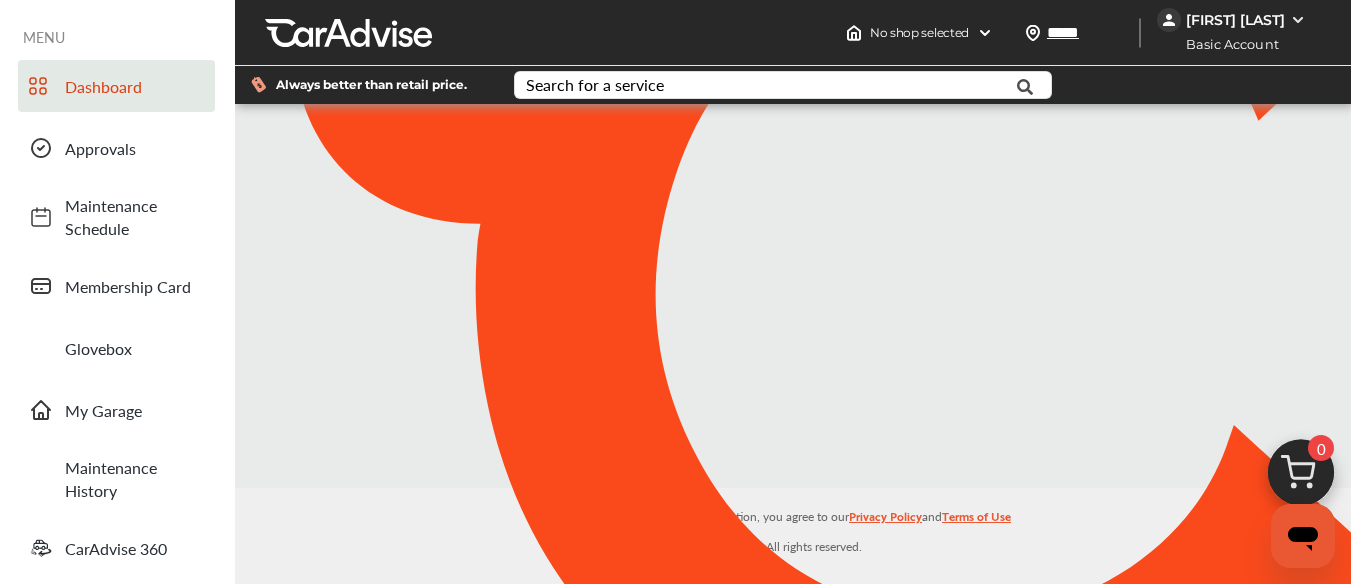 type on "*****" 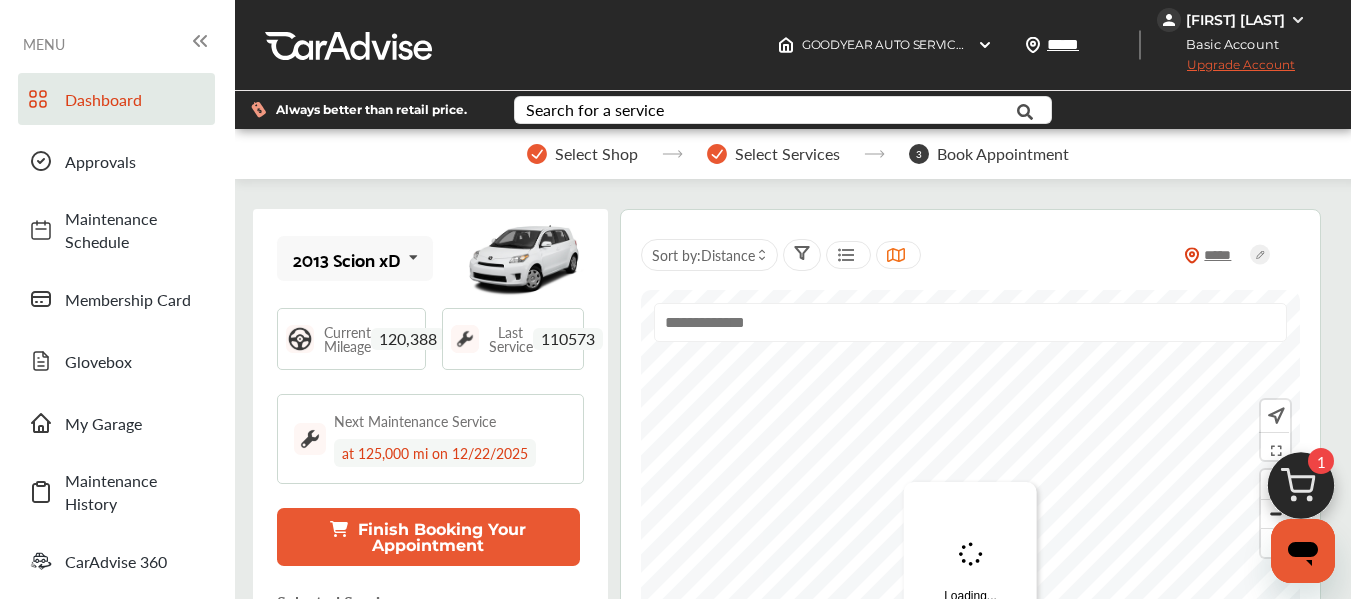click at bounding box center (1301, 491) 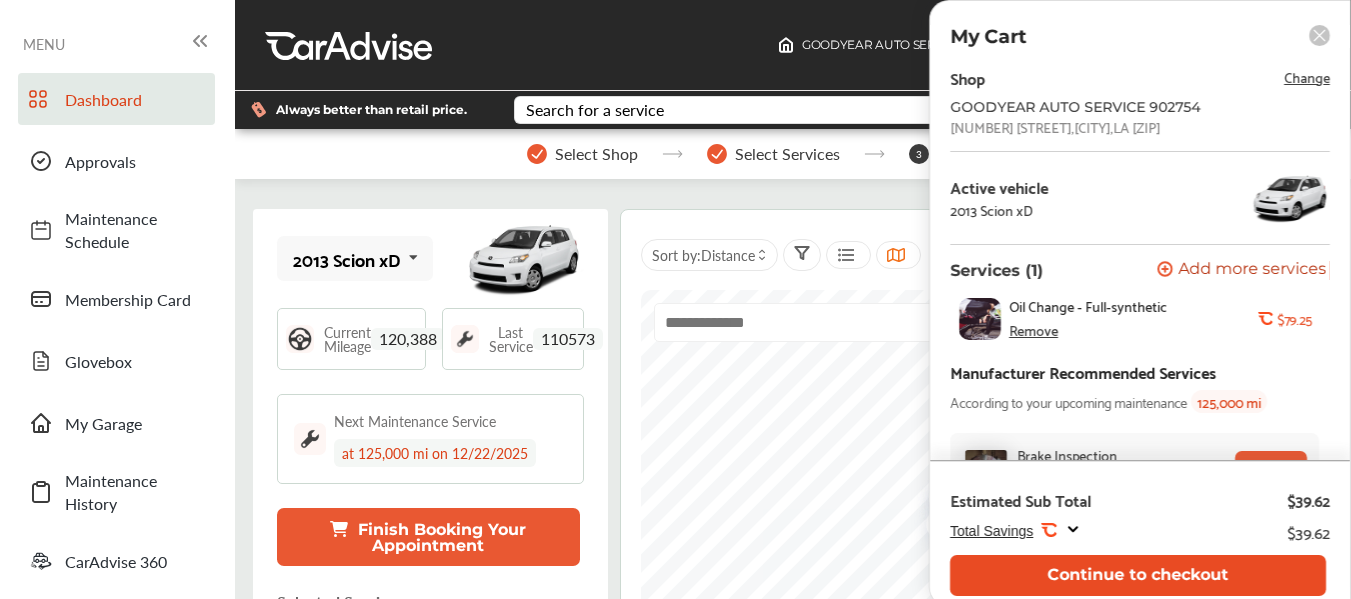 click on "Continue to checkout" at bounding box center [1138, 575] 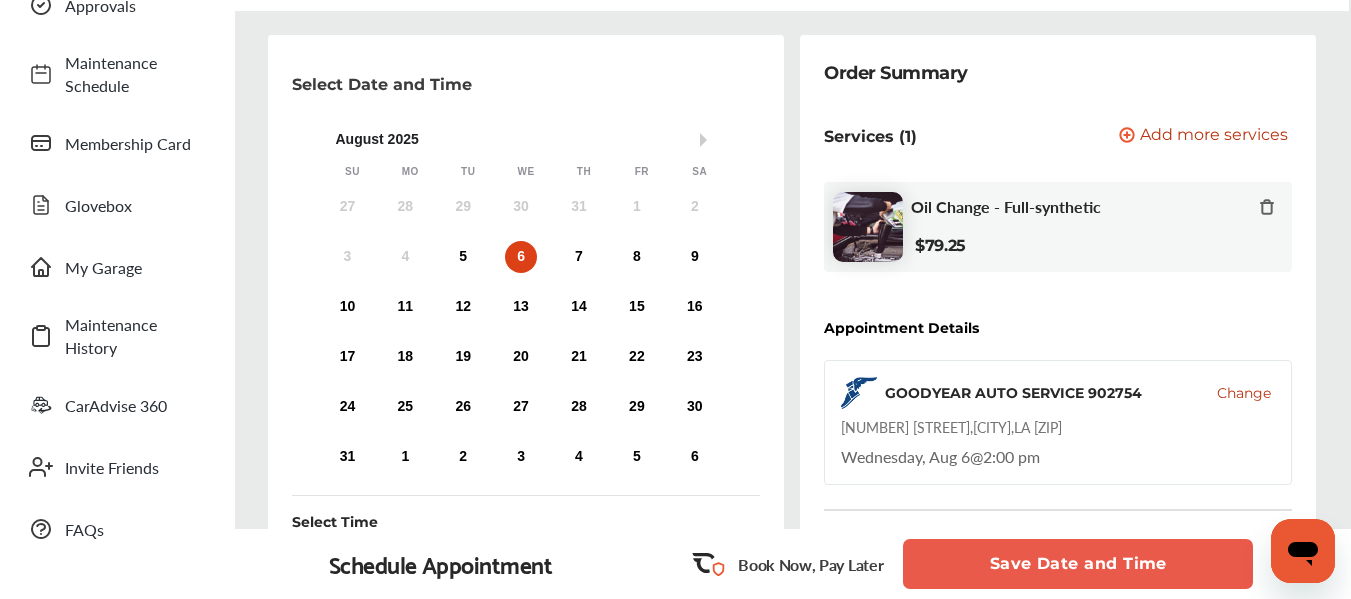 scroll, scrollTop: 326, scrollLeft: 0, axis: vertical 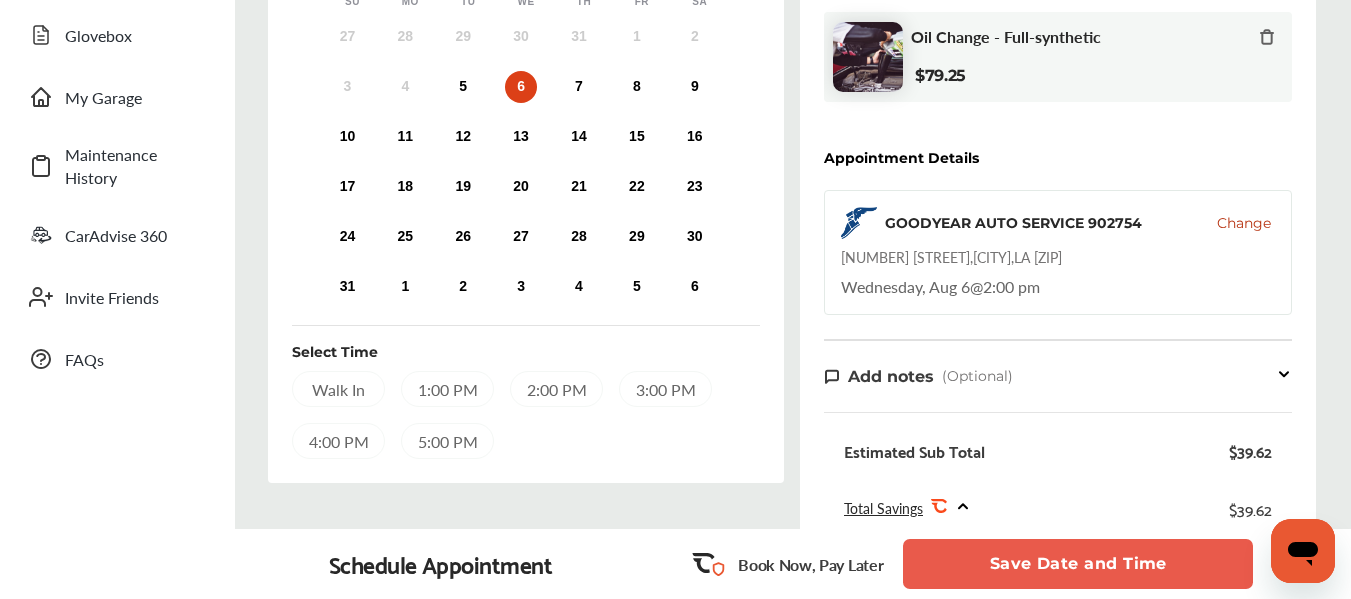 click on "2:00 PM" at bounding box center (556, 389) 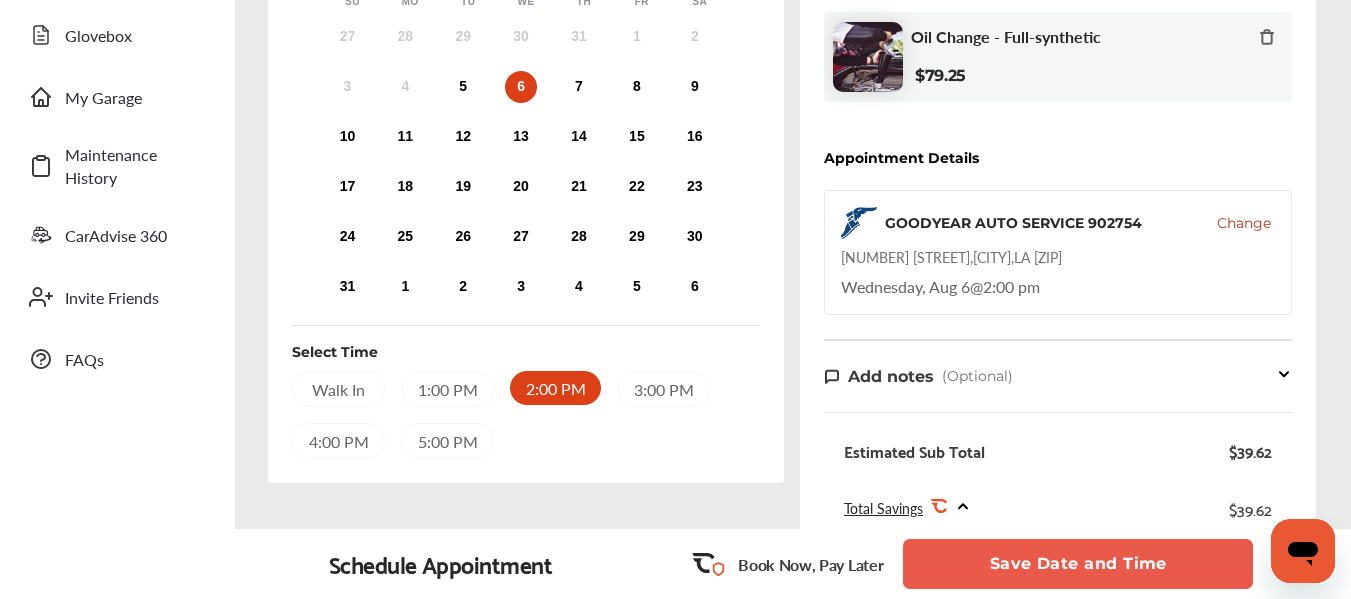 click on "1:00 PM" at bounding box center (447, 389) 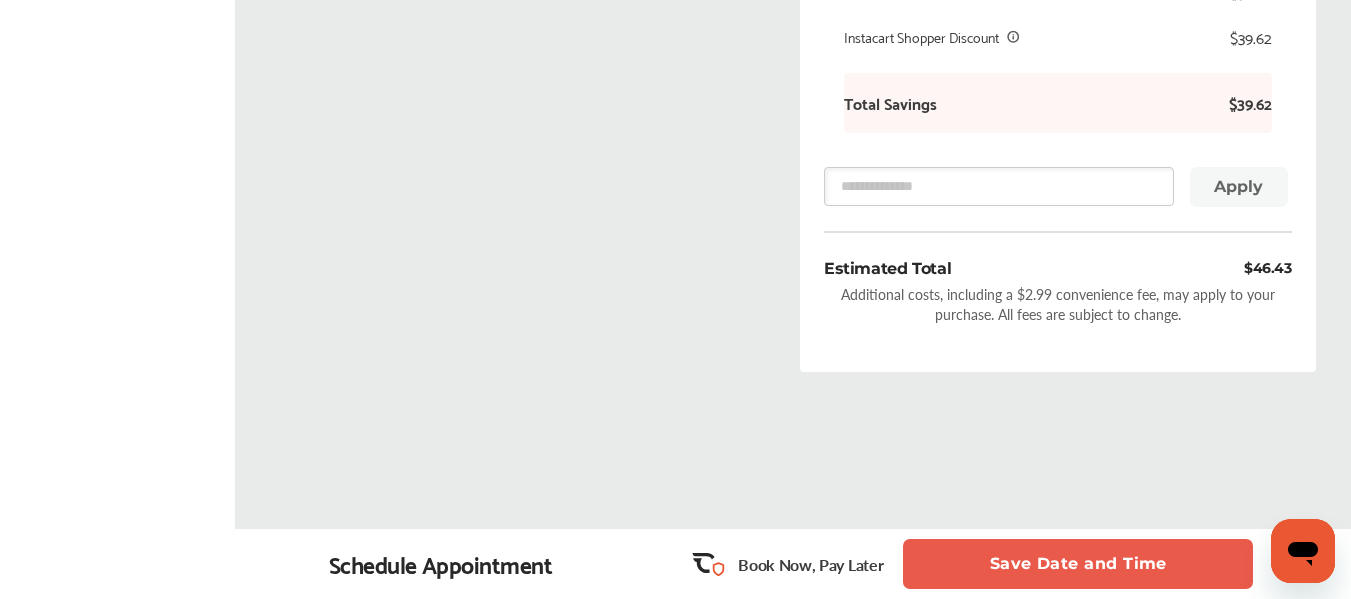 scroll, scrollTop: 909, scrollLeft: 0, axis: vertical 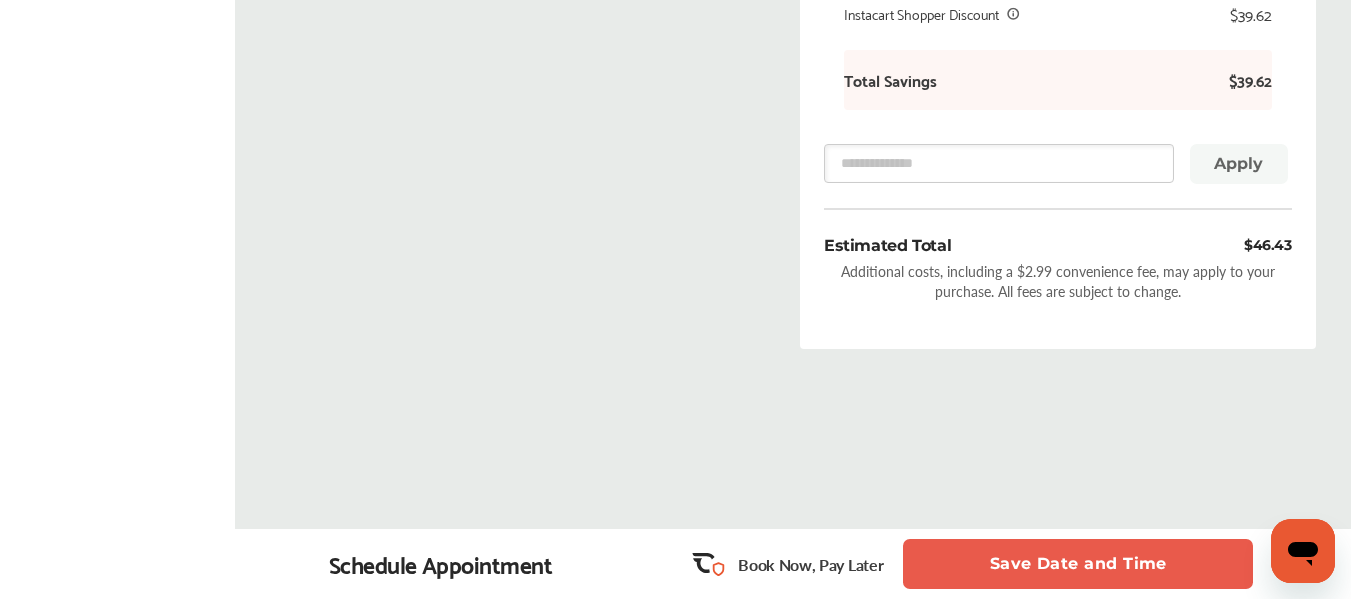 click on "Save Date and Time" at bounding box center (1078, 564) 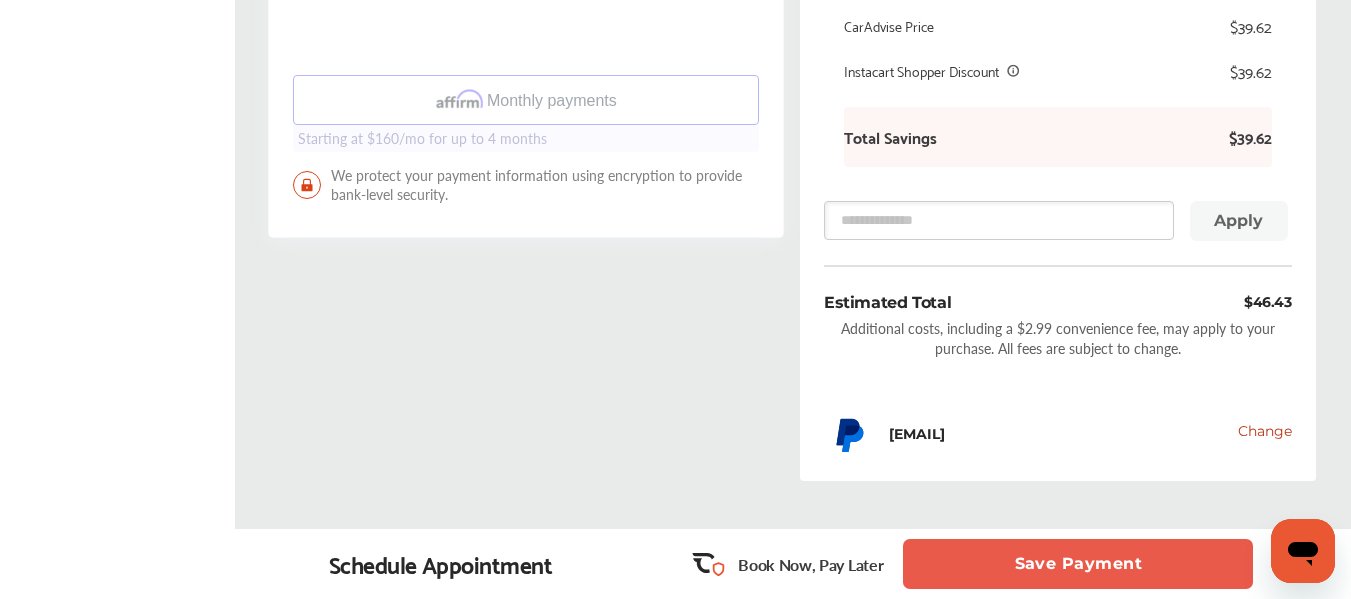 scroll, scrollTop: 984, scrollLeft: 0, axis: vertical 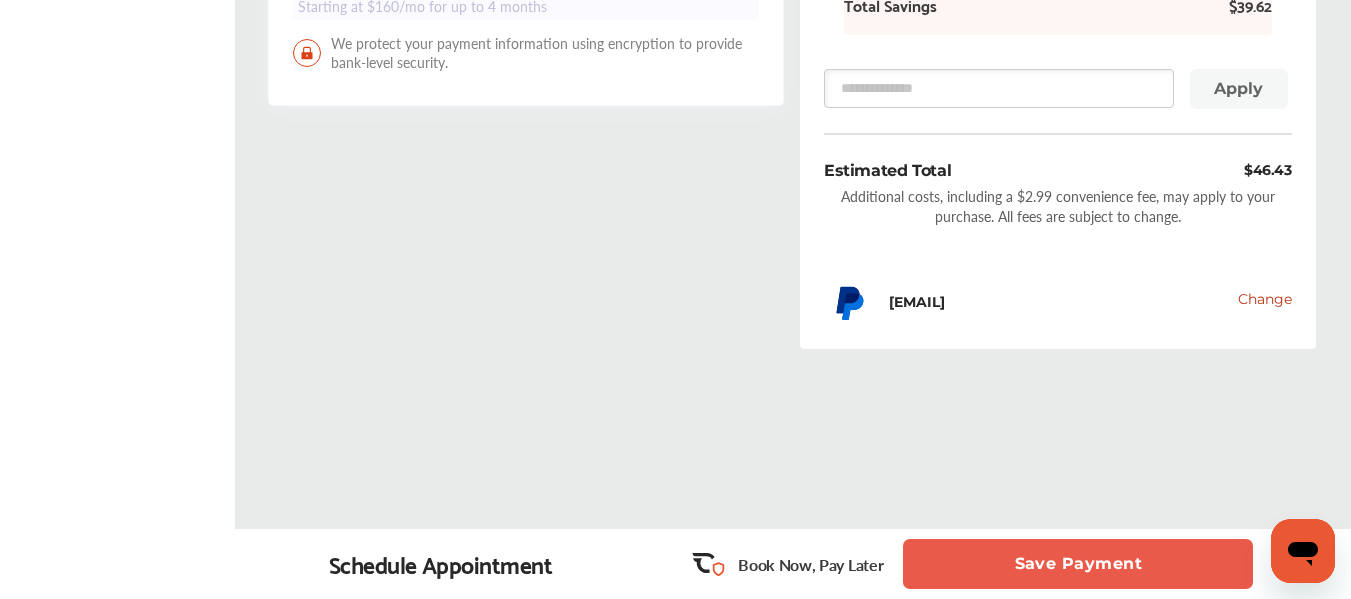 click on "Save Payment" at bounding box center (1078, 564) 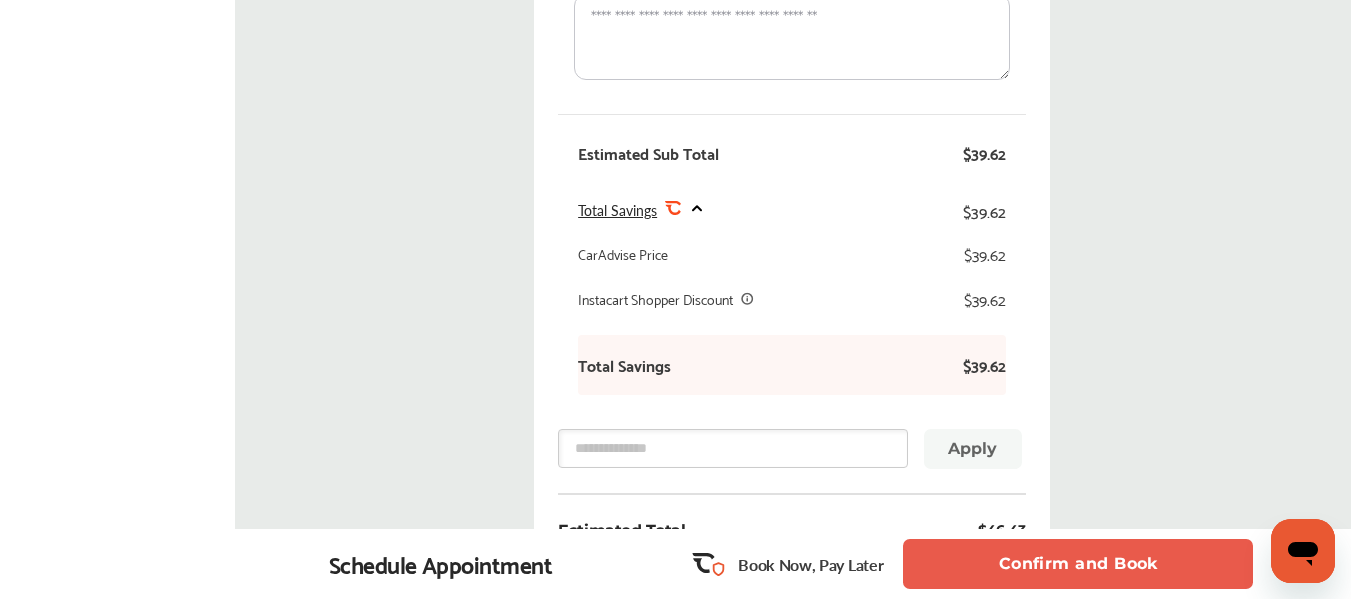 scroll, scrollTop: 777, scrollLeft: 0, axis: vertical 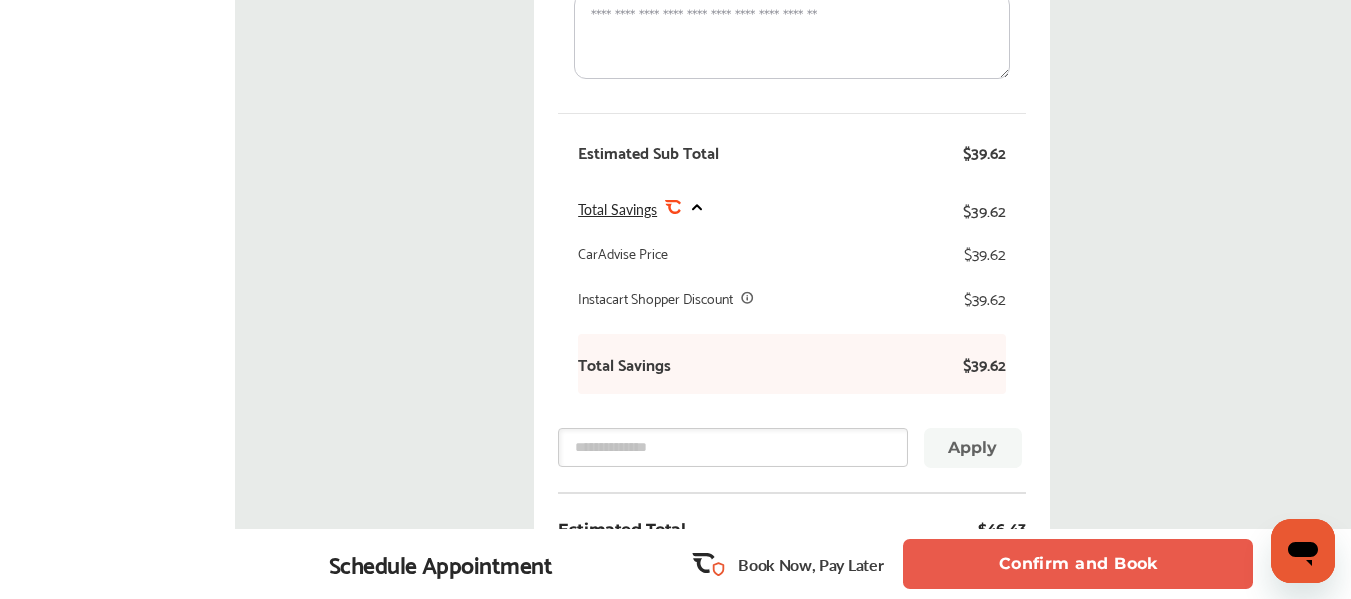 click on "Confirm and Book" at bounding box center (1078, 564) 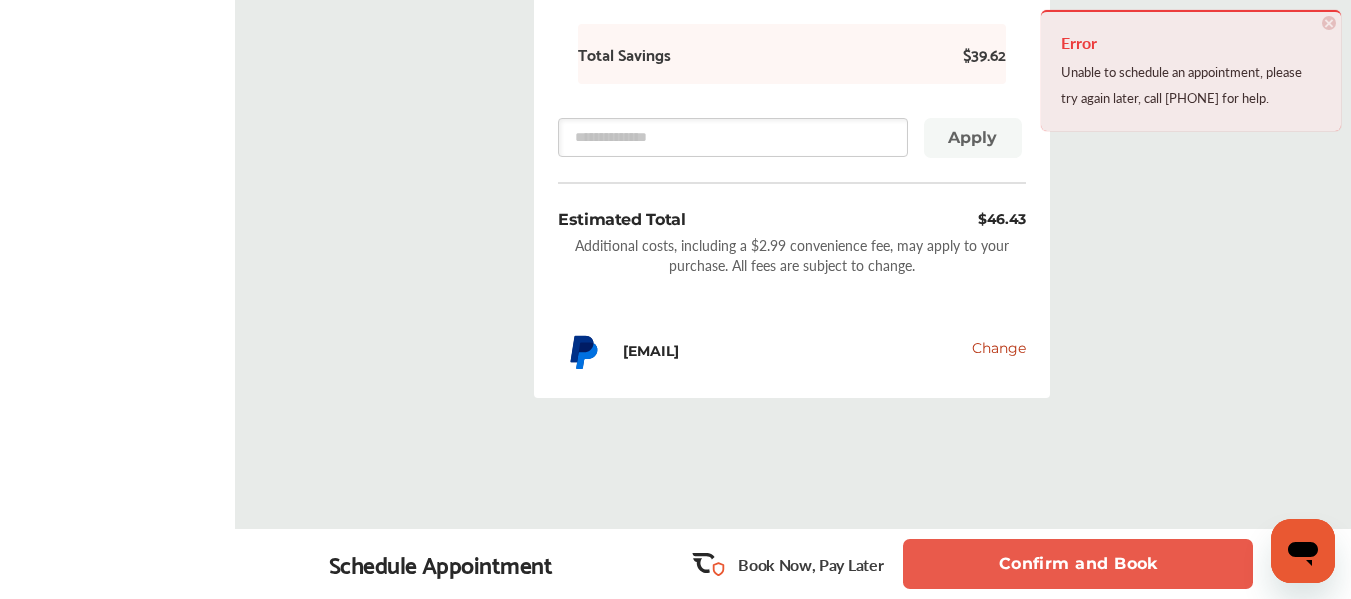 scroll, scrollTop: 1148, scrollLeft: 0, axis: vertical 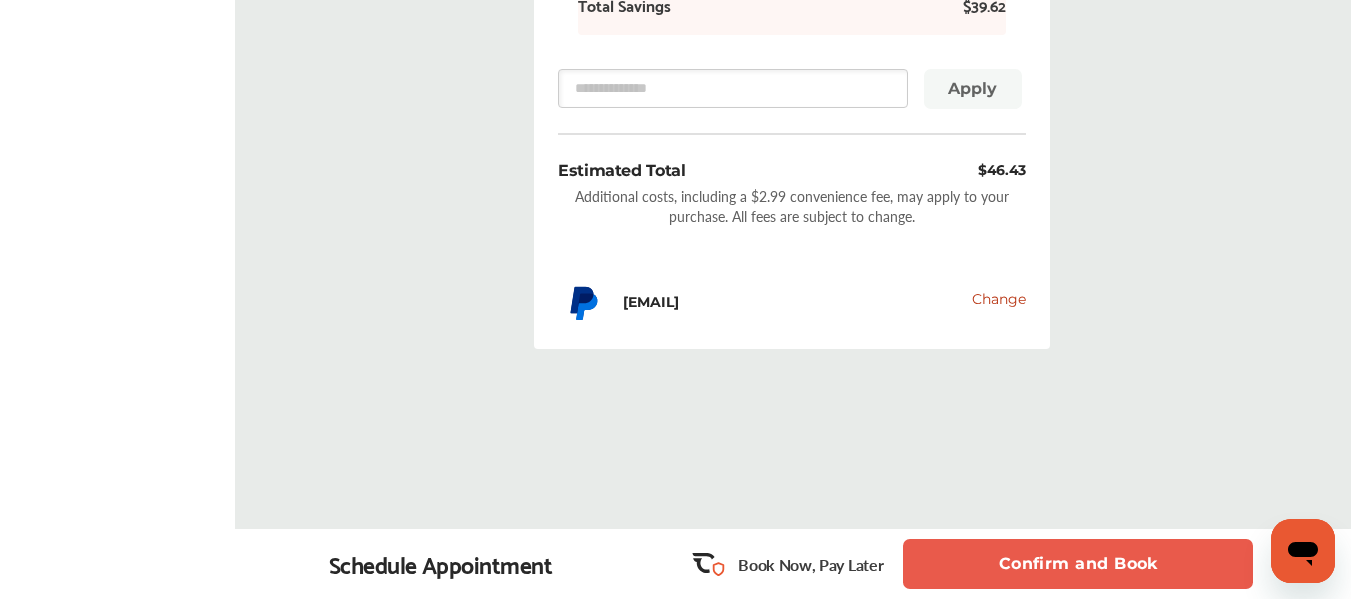 click on "Confirm and Book" at bounding box center [1078, 564] 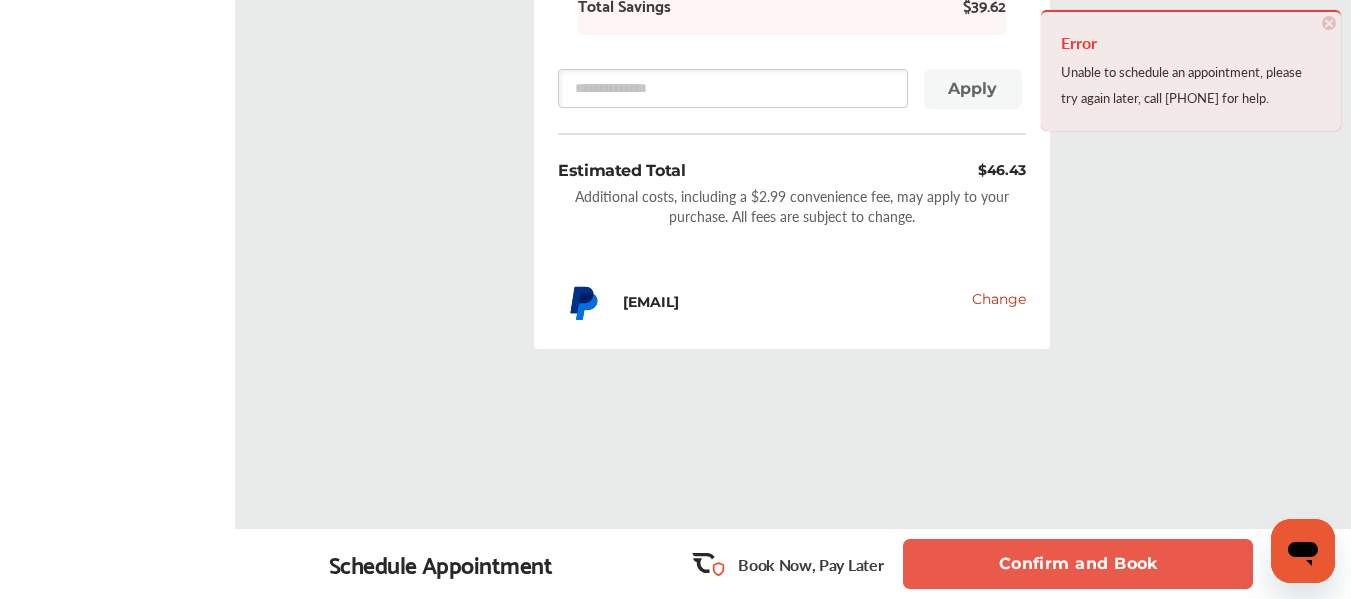 click on "Error Unable to schedule an appointment, please try again later, call [PHONE] for help. × Dismiss" at bounding box center (1191, 70) 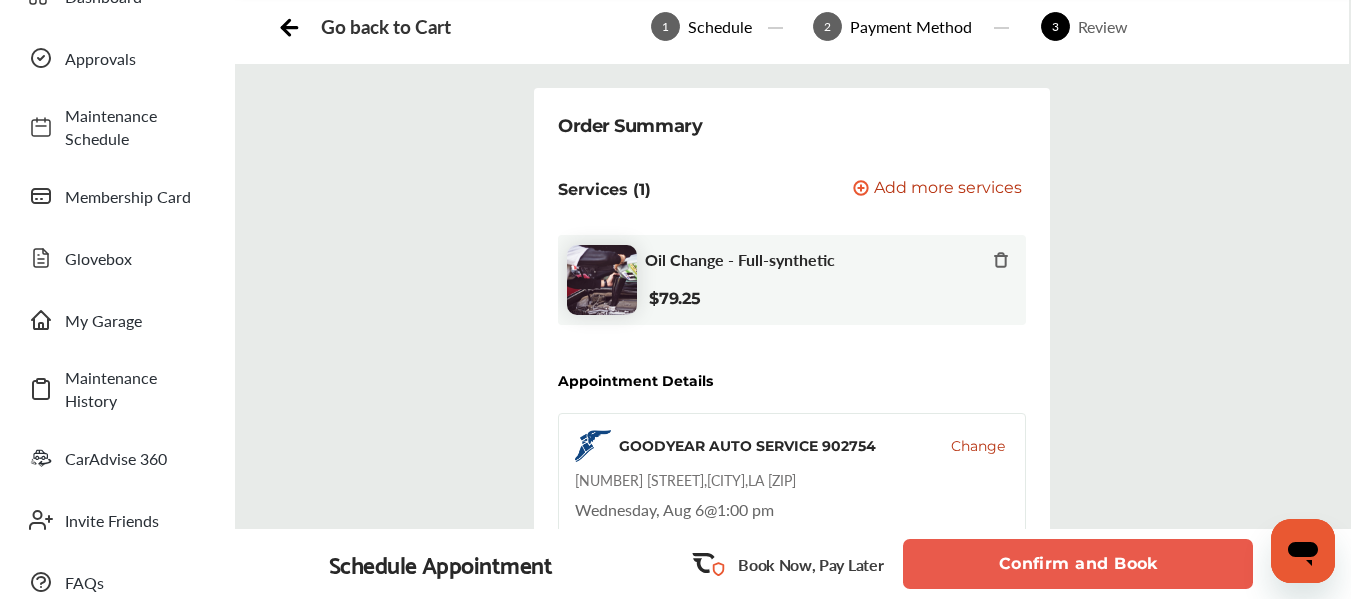 scroll, scrollTop: 104, scrollLeft: 0, axis: vertical 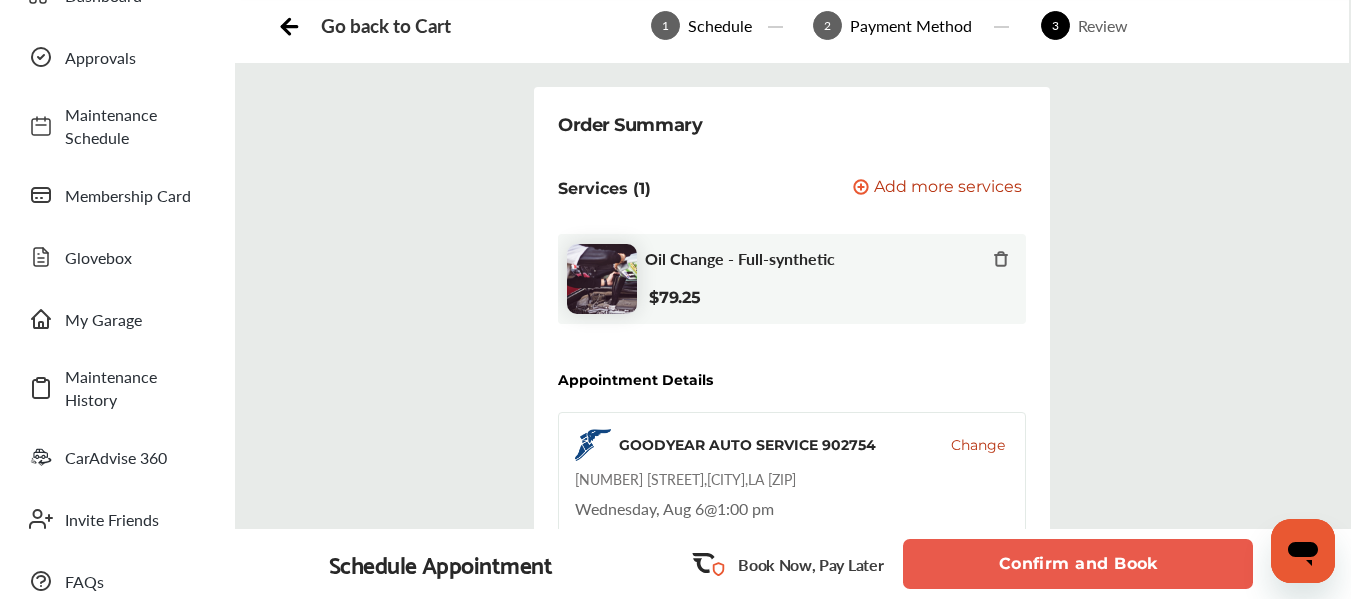 click 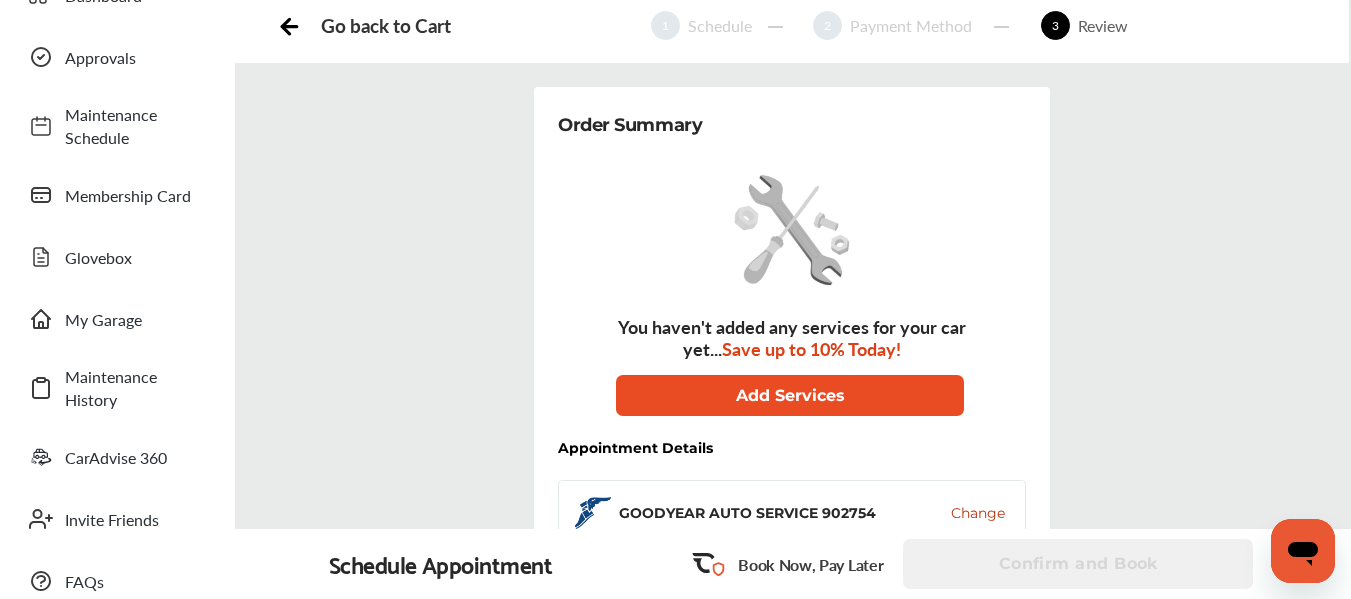 click on "Add Services" at bounding box center (790, 395) 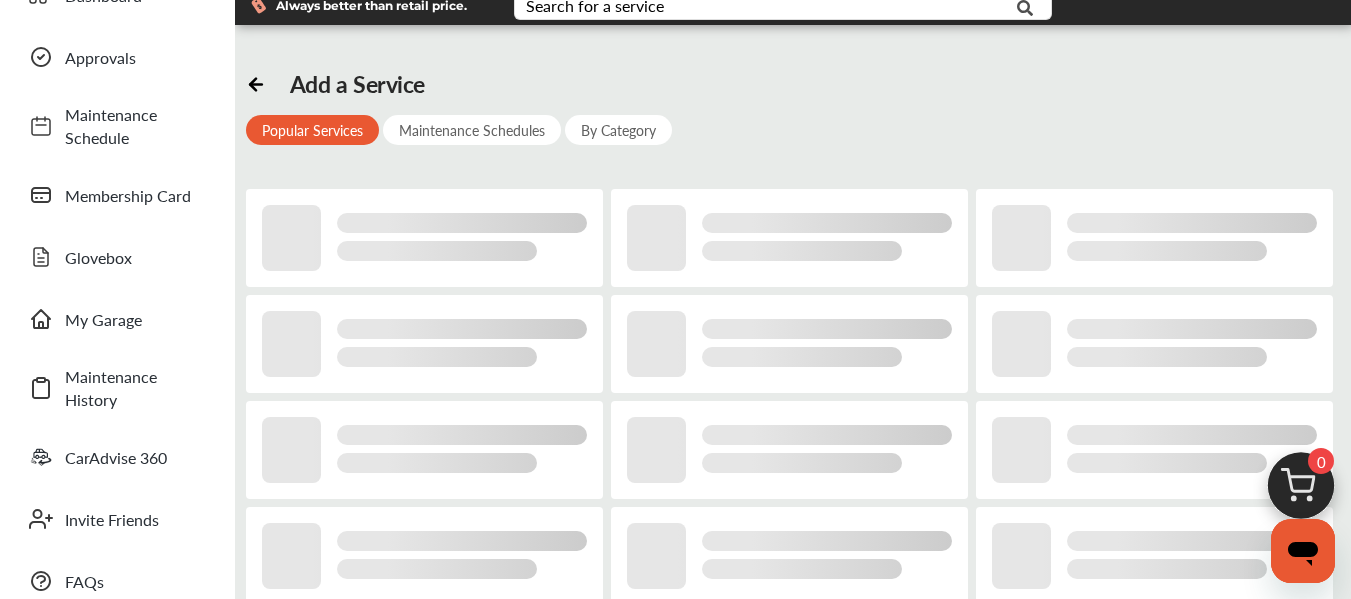 scroll, scrollTop: 0, scrollLeft: 0, axis: both 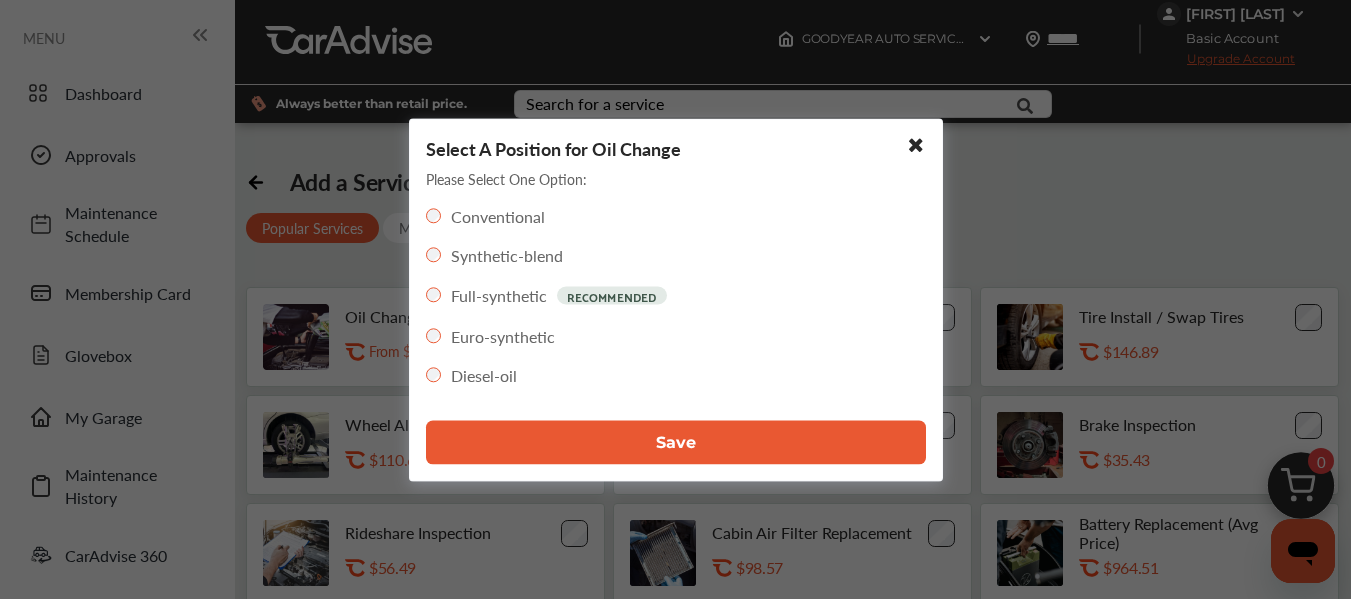 click on "Save" at bounding box center (676, 442) 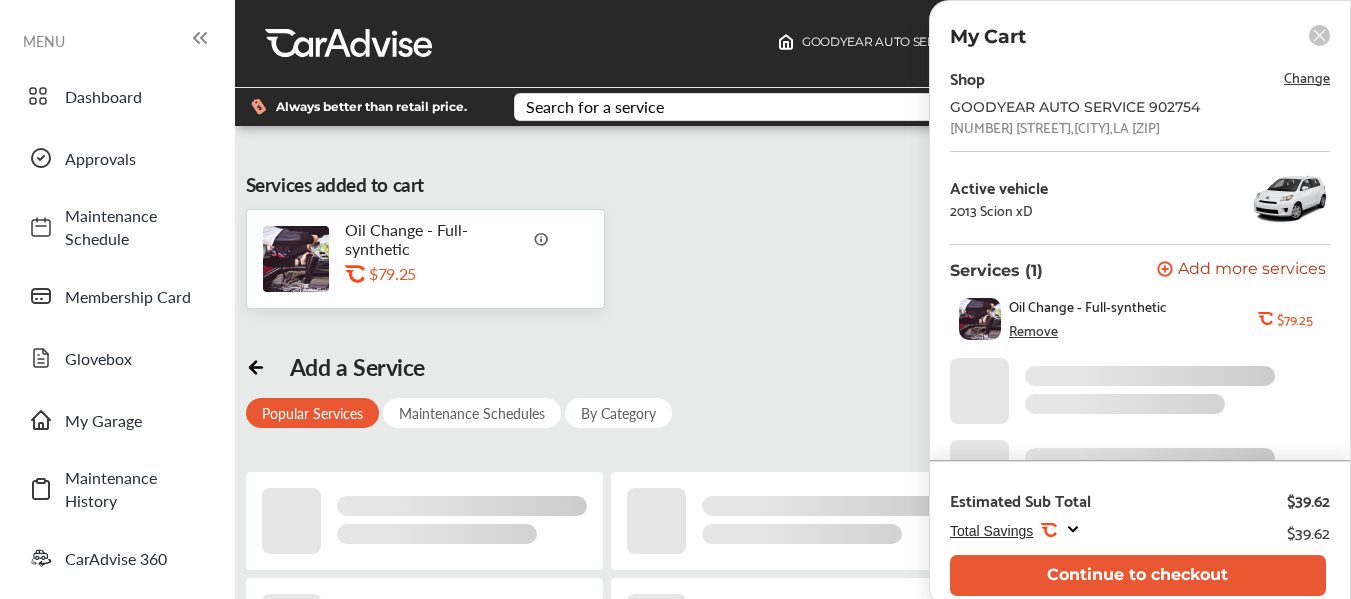 scroll, scrollTop: 0, scrollLeft: 0, axis: both 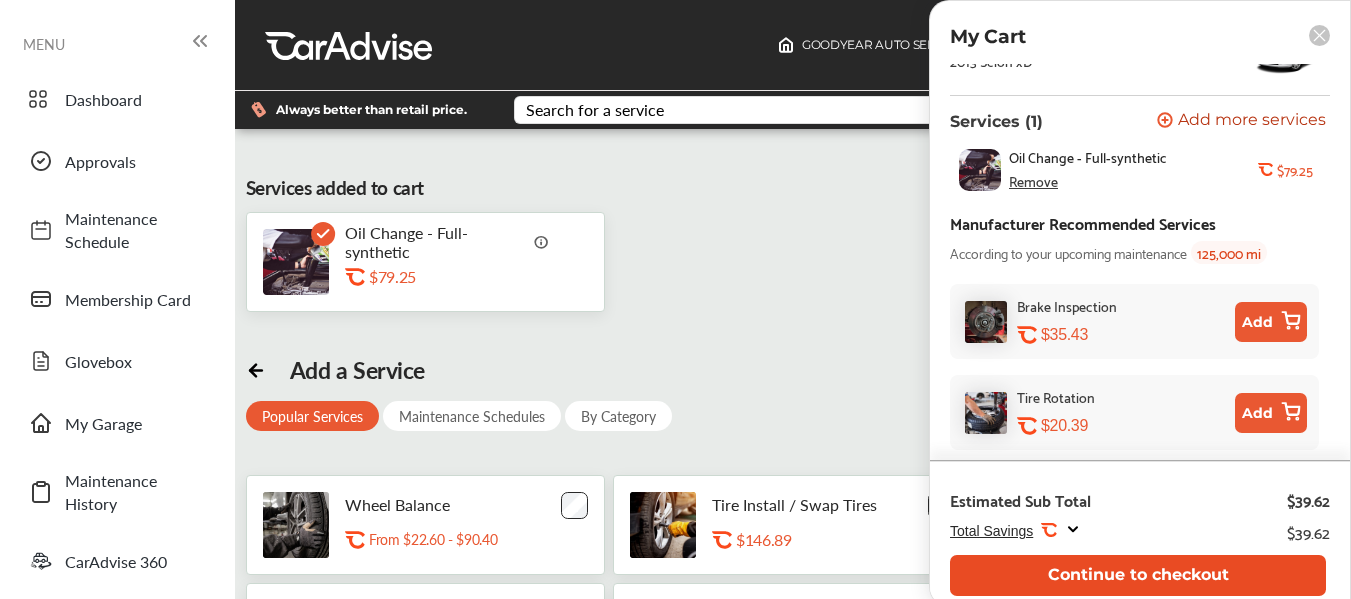click on "Continue to checkout" at bounding box center [1138, 575] 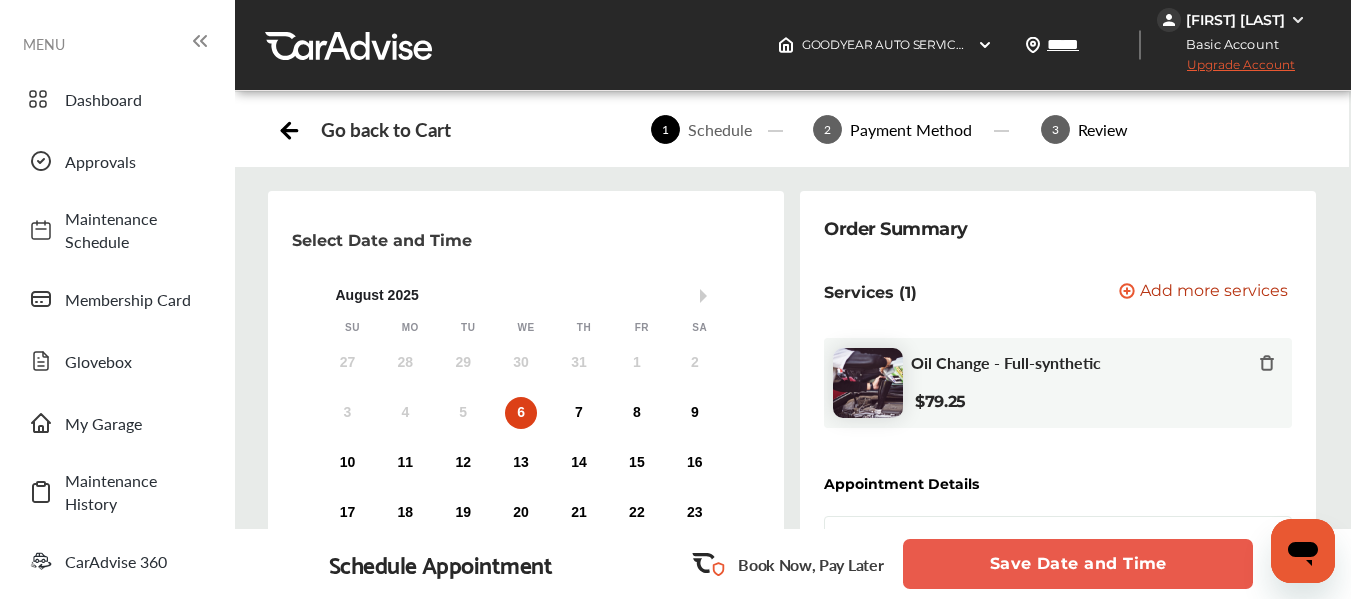 scroll, scrollTop: 319, scrollLeft: 0, axis: vertical 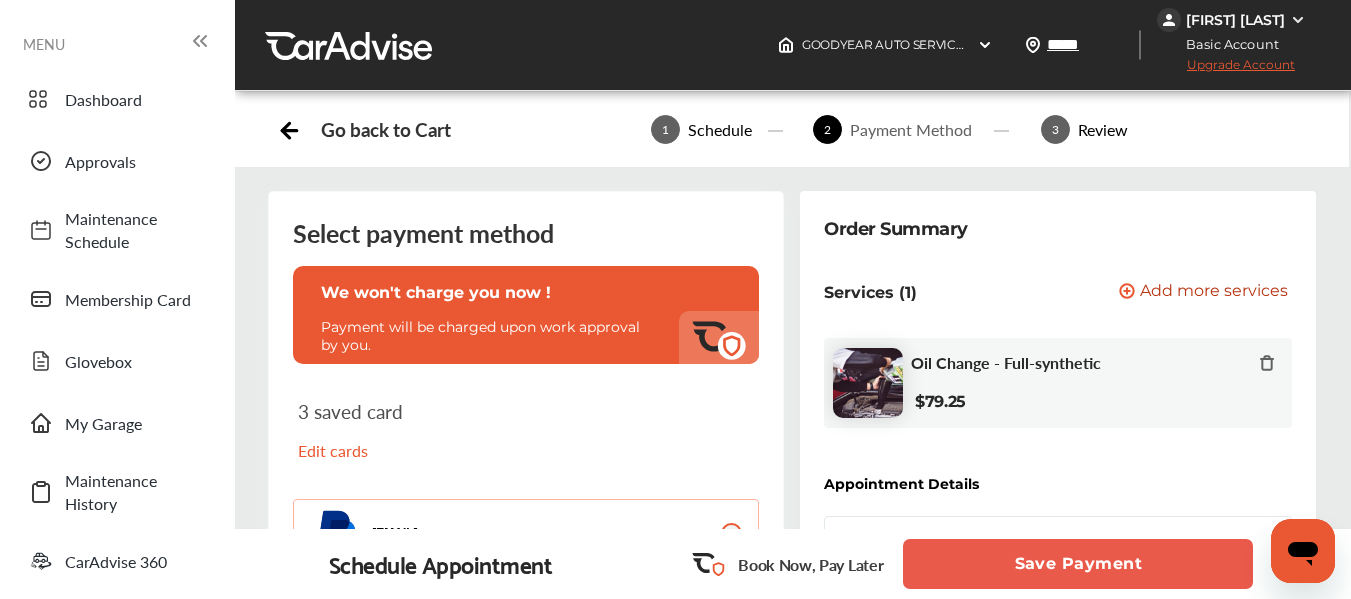 click on "Save Payment" at bounding box center [1078, 564] 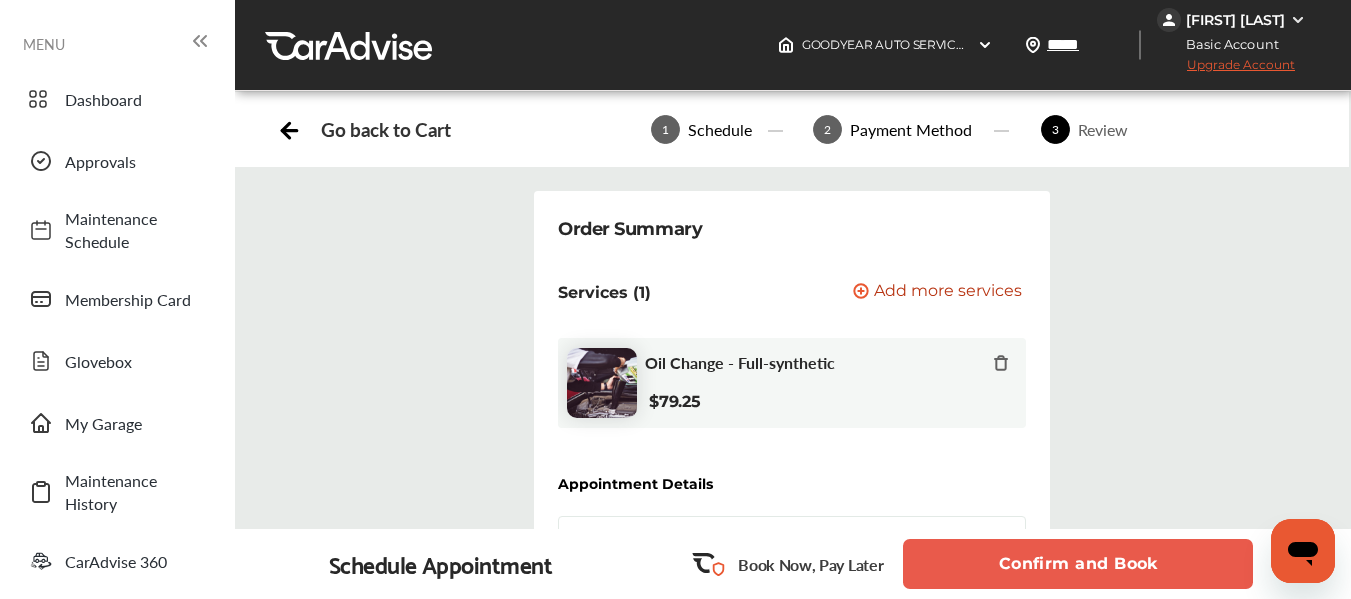 click on "Confirm and Book" at bounding box center [1078, 564] 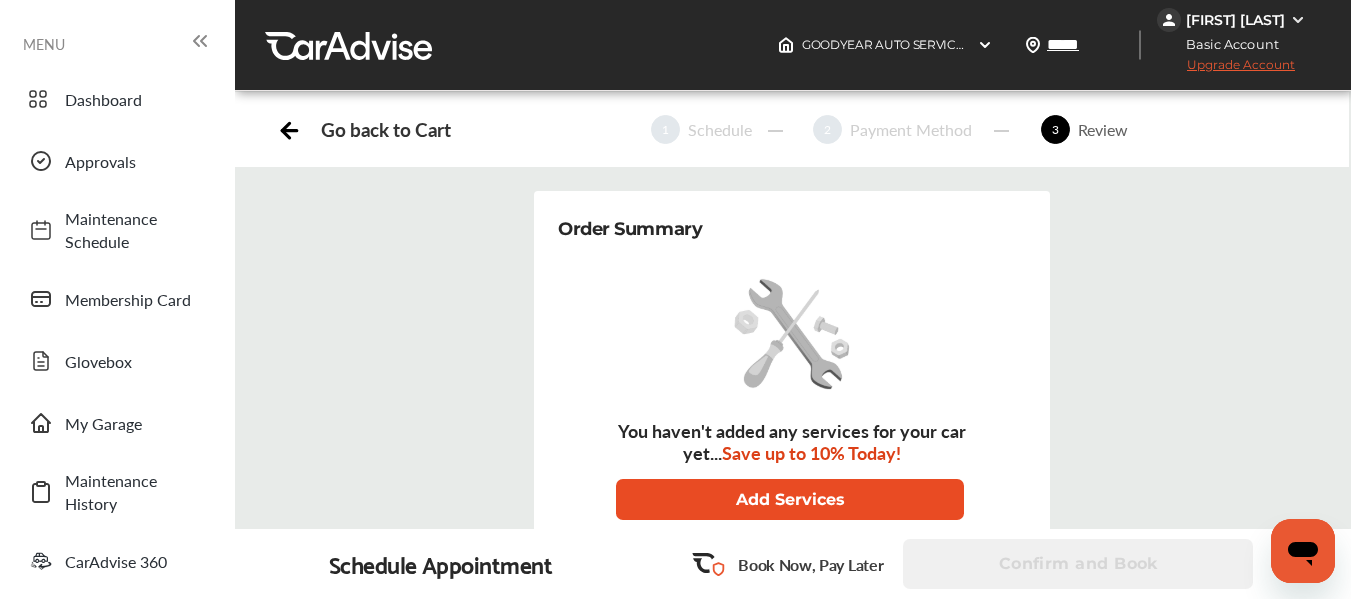 scroll, scrollTop: 158, scrollLeft: 0, axis: vertical 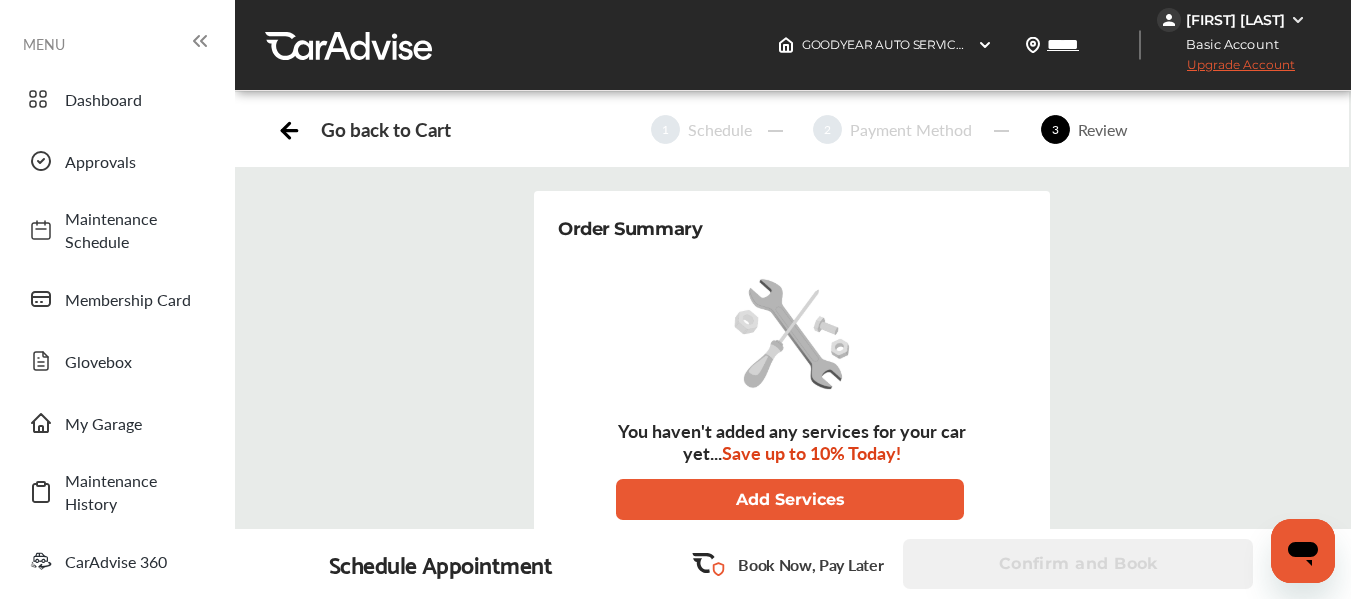 click on "Order Summary
You haven't added any services for your car yet...  Save up to 10% Today! Add Services Appointment Details GOODYEAR AUTO SERVICE 902754 Change [NUMBER] [STREET],  [CITY],  [STATE]   [ZIP] Wednesday, Aug 6  @  1:00 pm Add notes (Optional)
Include any relevant information or specific requests regarding your car, the repair or maintenance process Apply Estimated Total $0.00 Additional costs, including a $2.99 convenience fee, may apply to your purchase. All fees are subject to change. [EMAIL] Change" at bounding box center (792, 714) 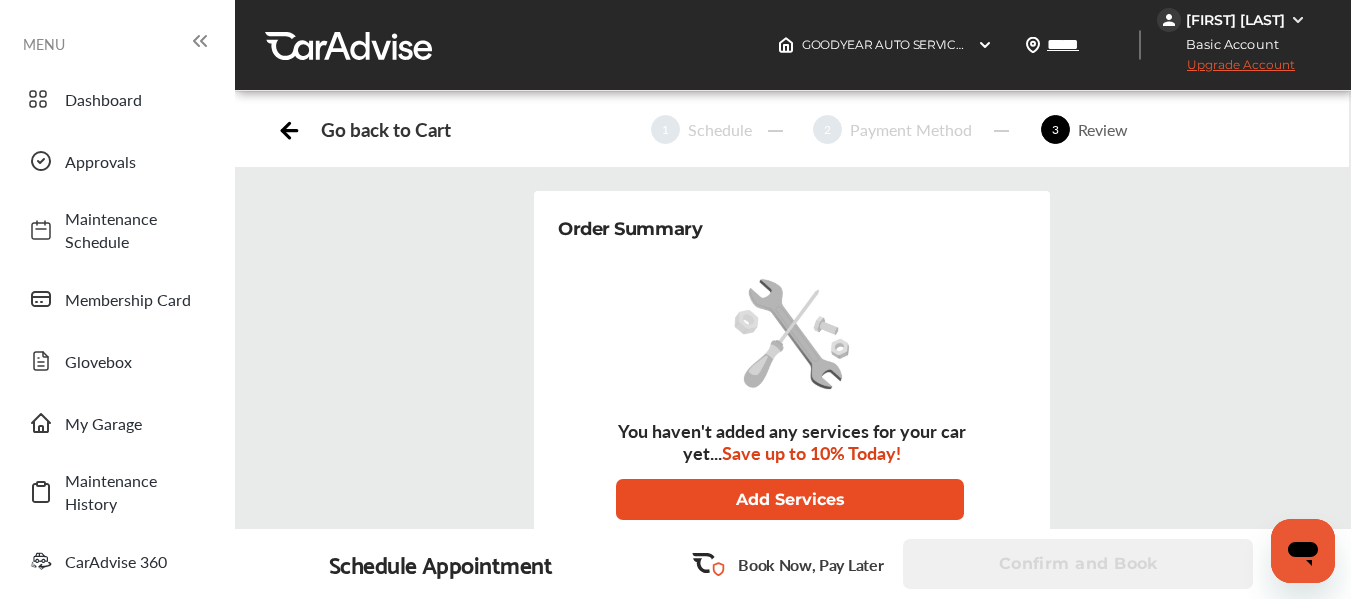 click on "Add Services" at bounding box center (790, 499) 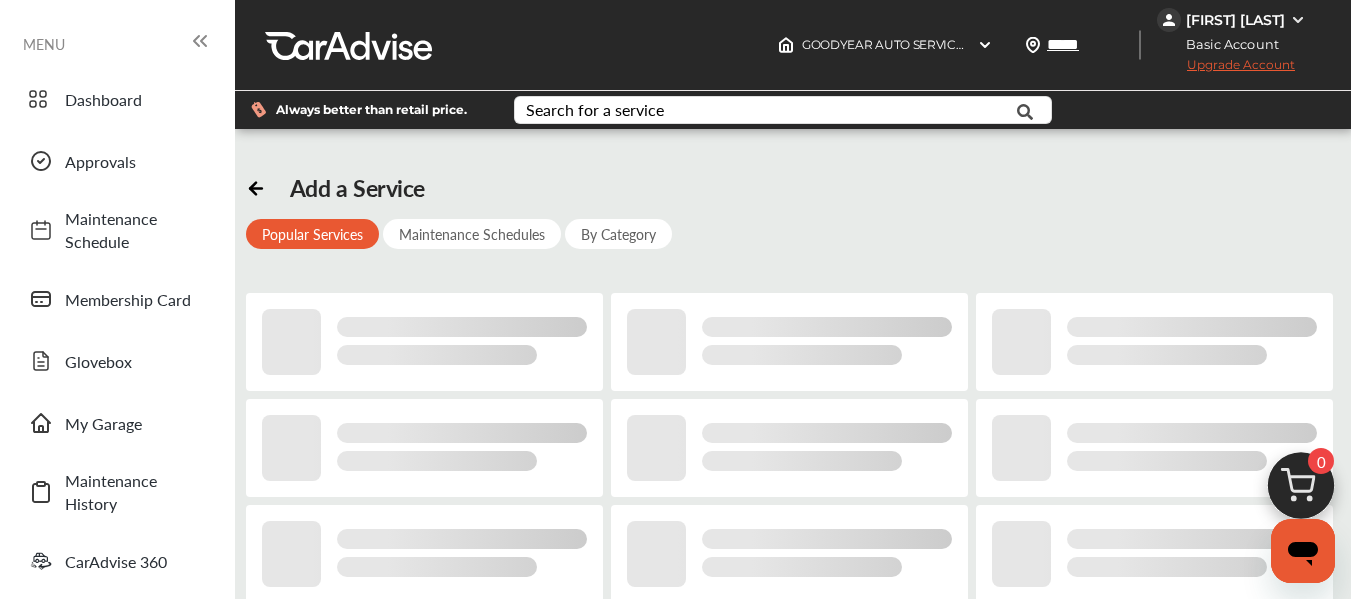 scroll, scrollTop: 0, scrollLeft: 0, axis: both 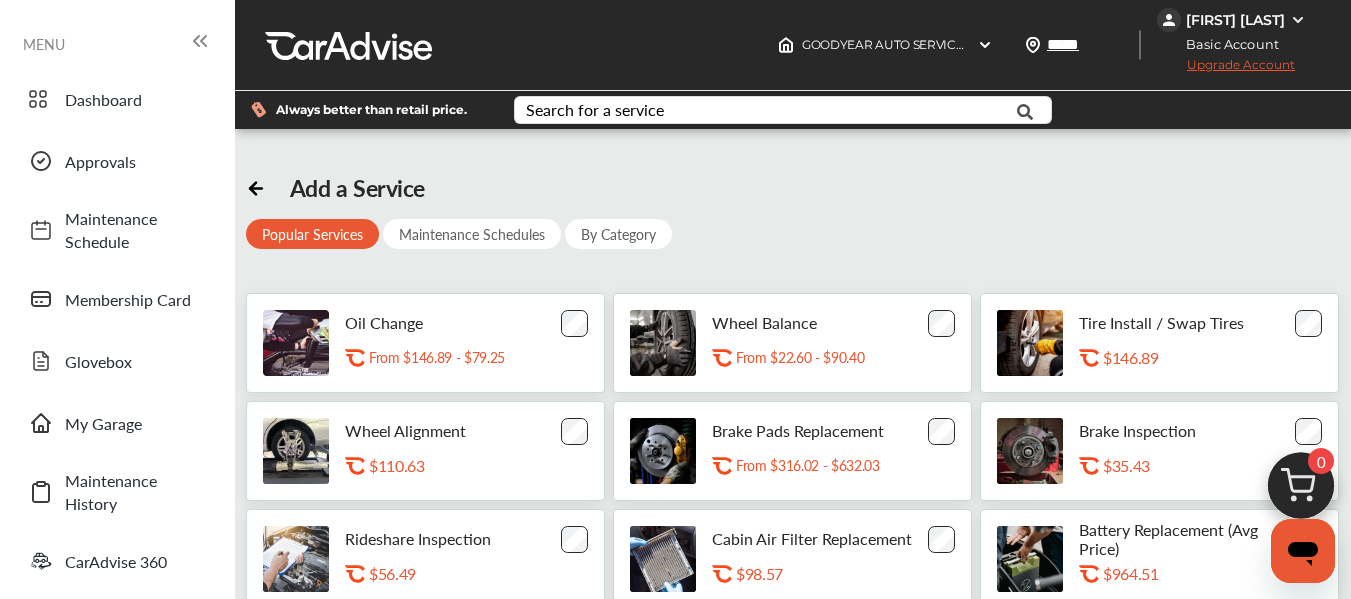 click on "Oil Change
.st0{fill:#FA4A1C;}
From  $146.89 - $79.25" at bounding box center (457, 343) 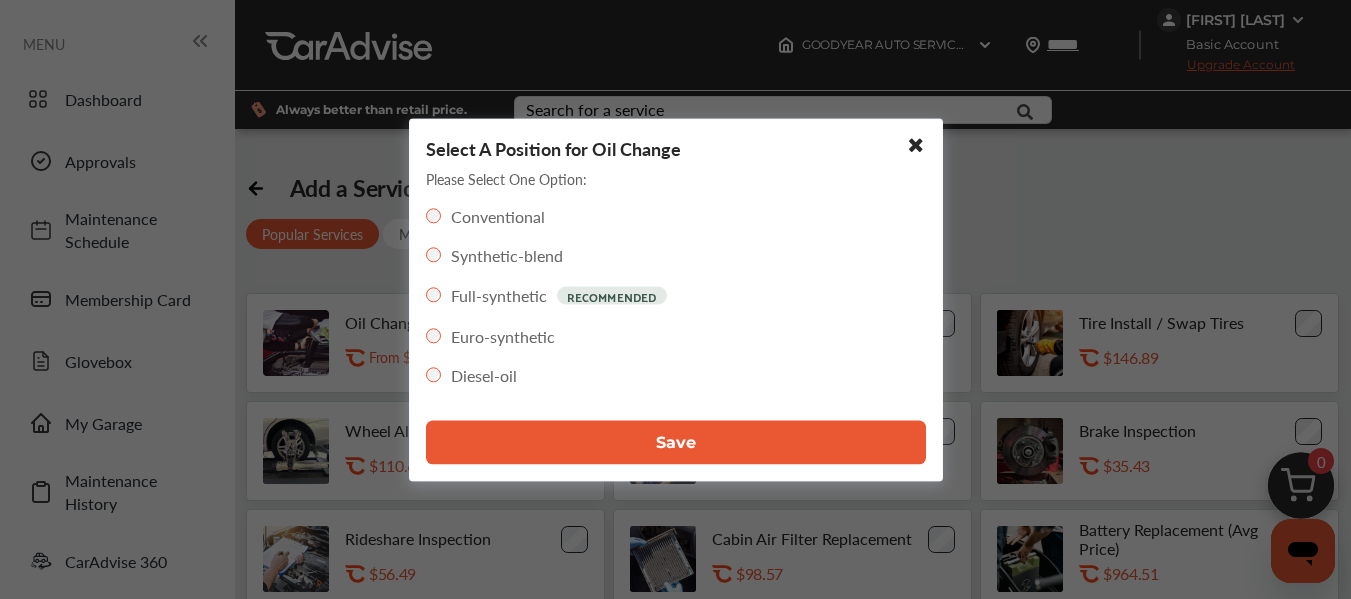 click on "Save" at bounding box center (676, 442) 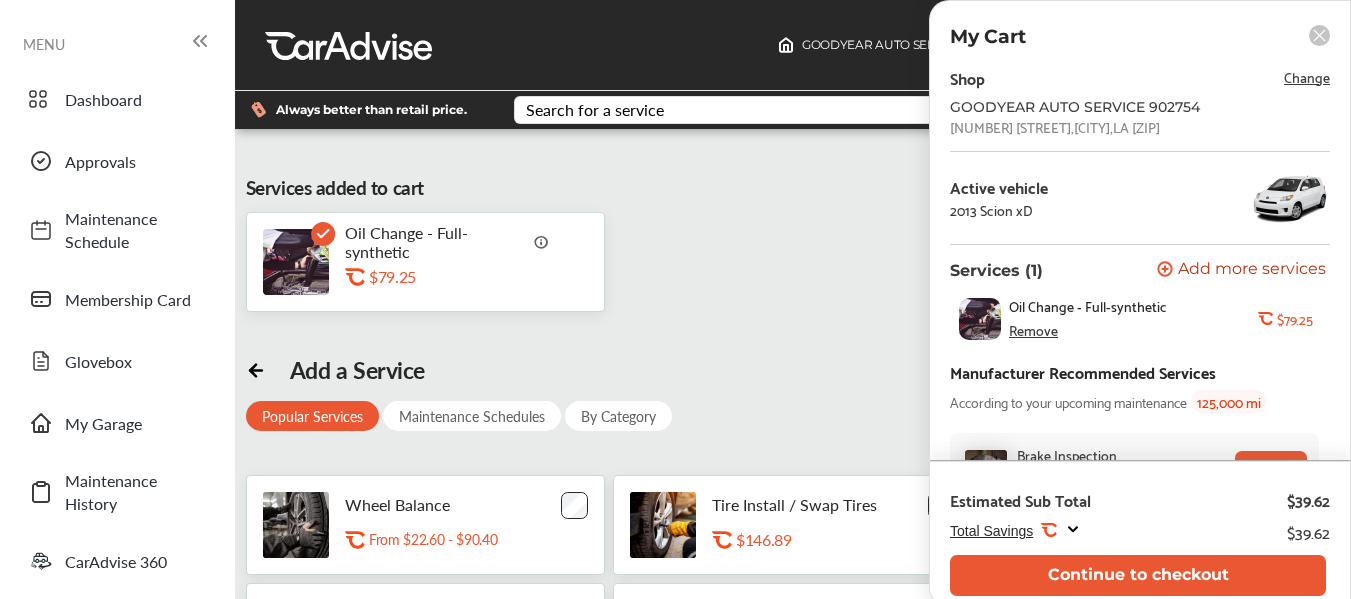 scroll, scrollTop: 2, scrollLeft: 0, axis: vertical 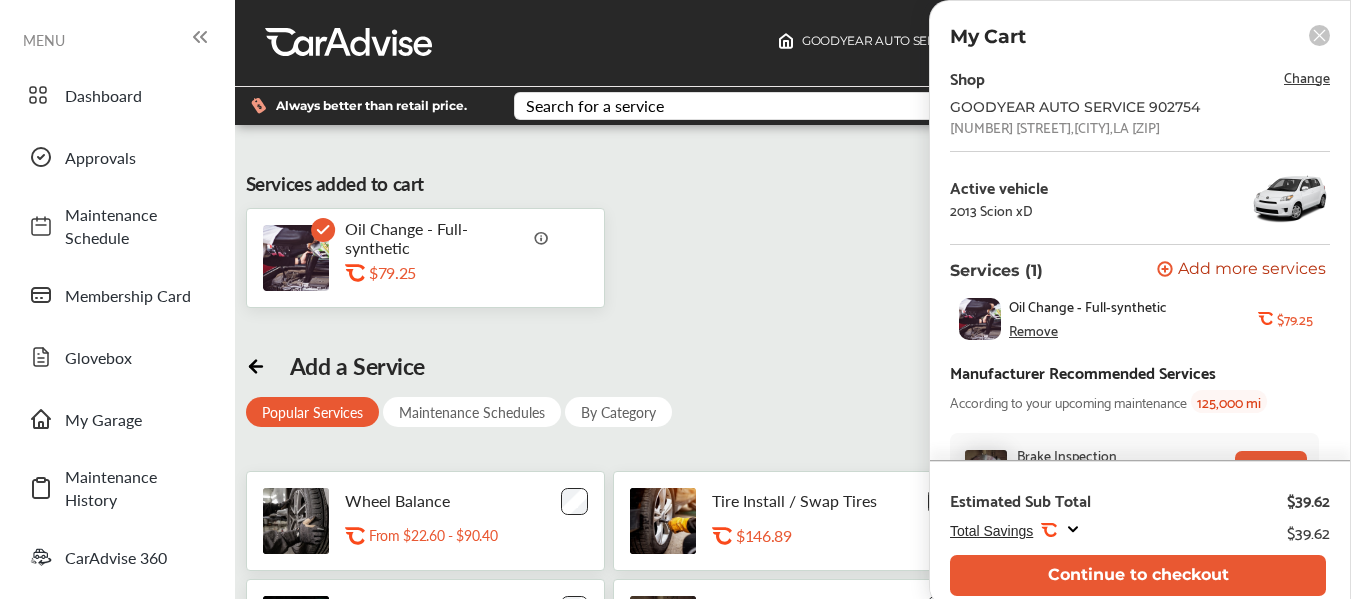 click on "Remove" at bounding box center (1033, 330) 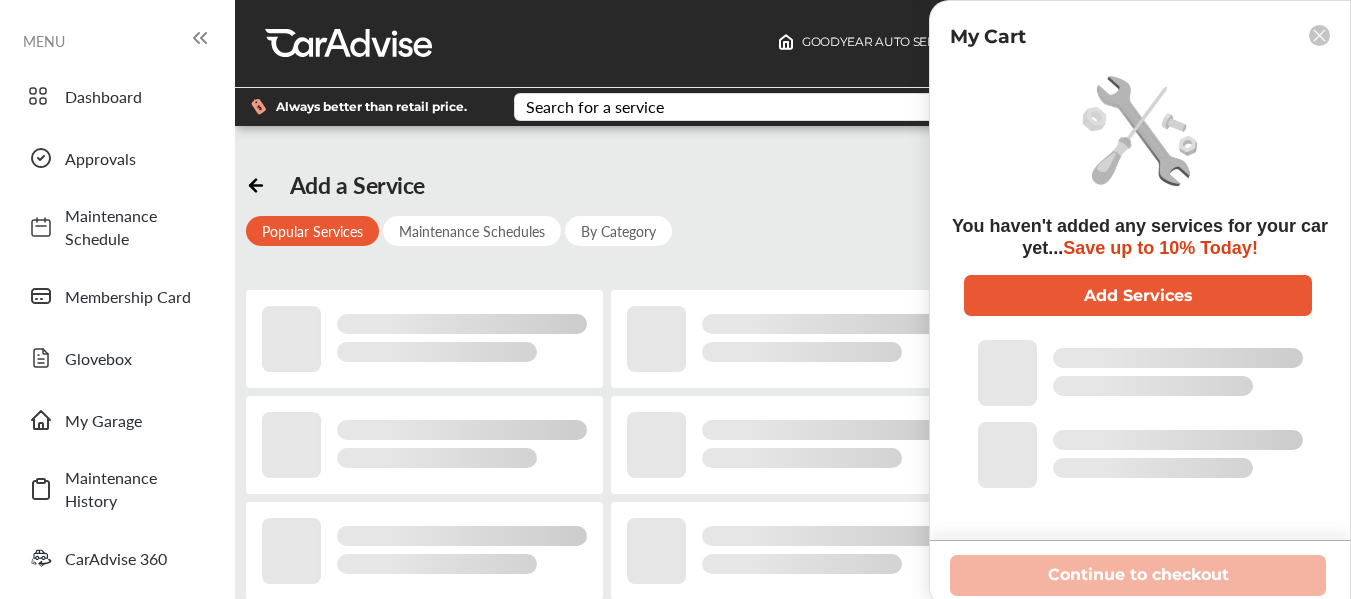 scroll, scrollTop: 2, scrollLeft: 0, axis: vertical 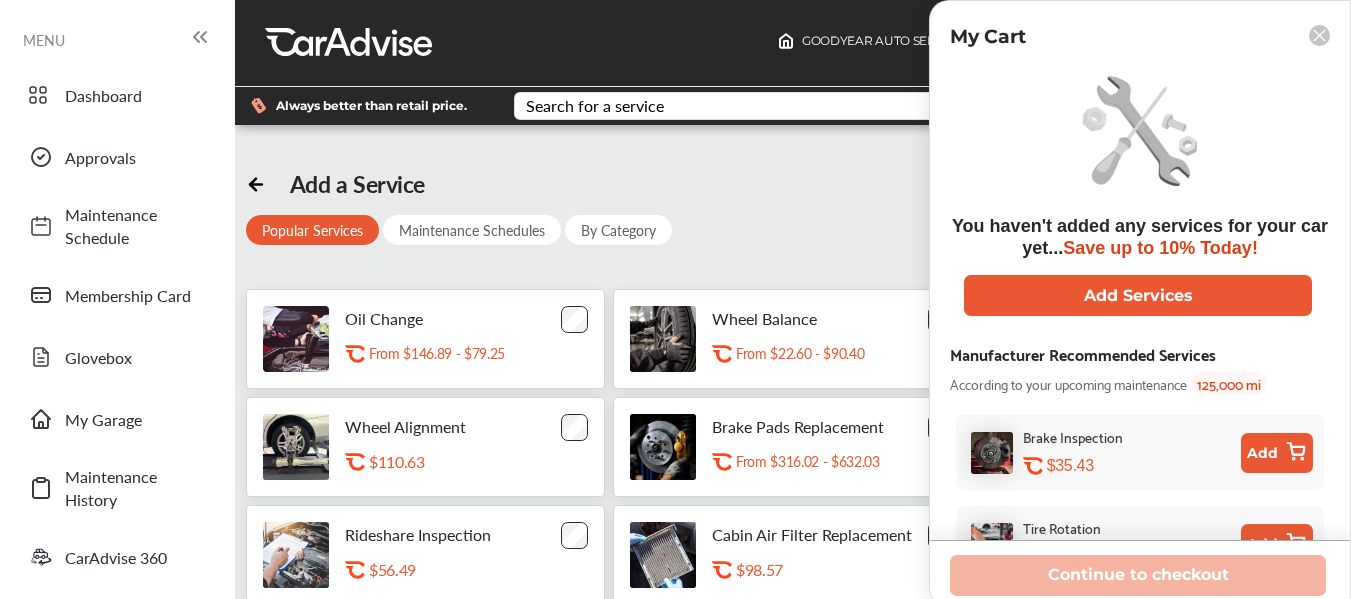 click on "Oil Change
.st0{fill:#FA4A1C;}
From  $146.89 - $79.25" at bounding box center [425, 339] 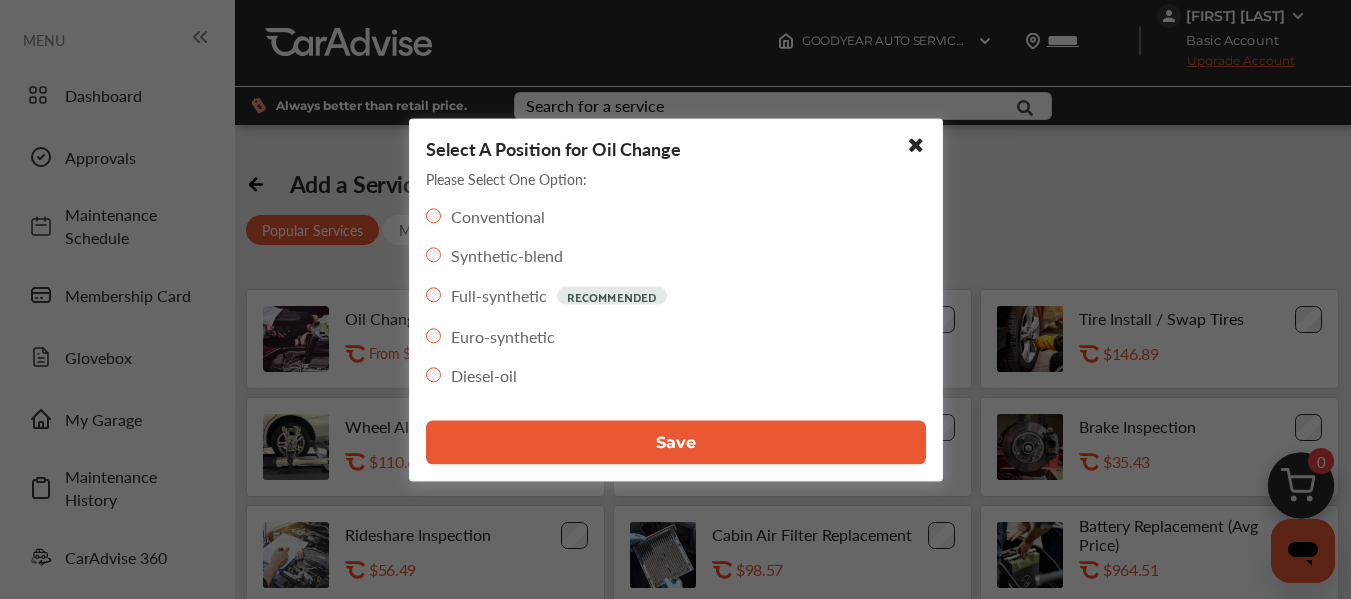 click on "Select A Position for    Oil Change Please Select One Option: Conventional Synthetic-blend Full-synthetic RECOMMENDED Euro-synthetic Diesel-oil Save" at bounding box center (676, 299) 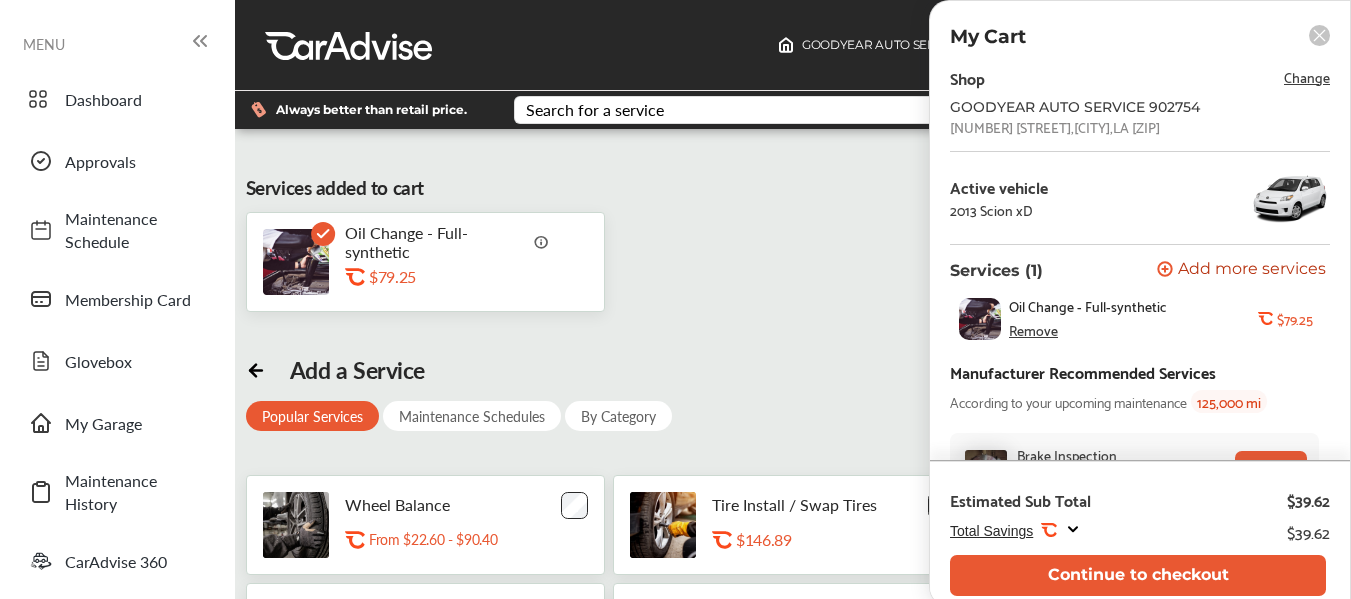 scroll, scrollTop: 2, scrollLeft: 0, axis: vertical 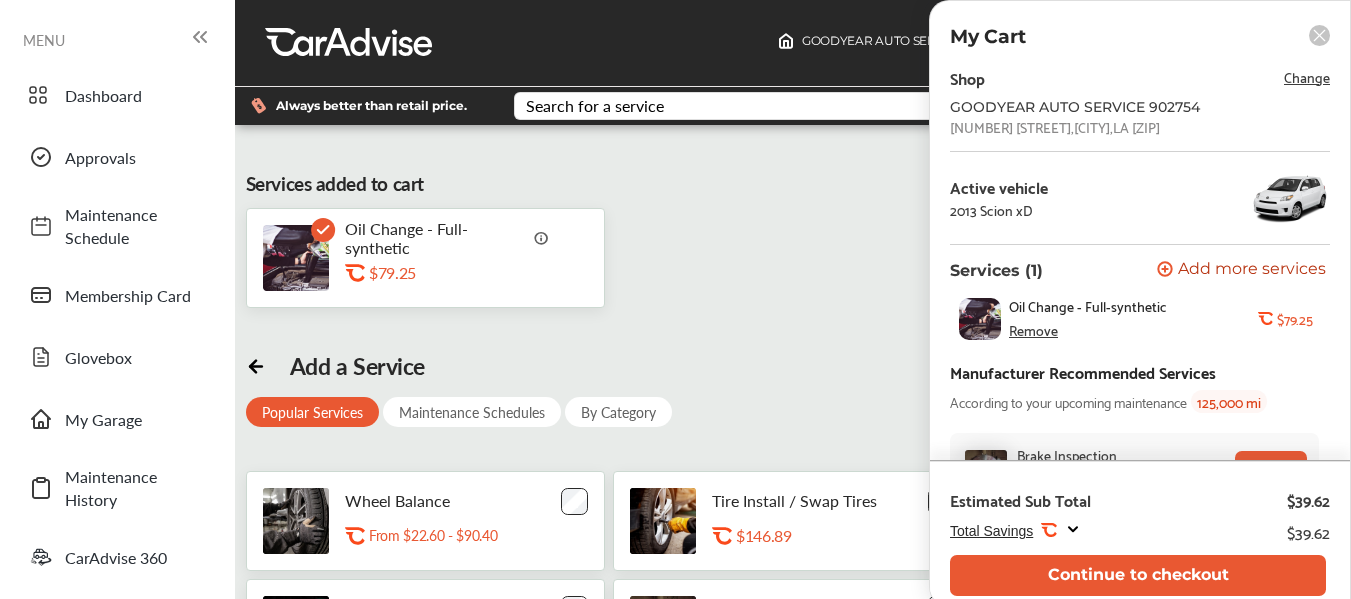click on "Change" at bounding box center [1307, 76] 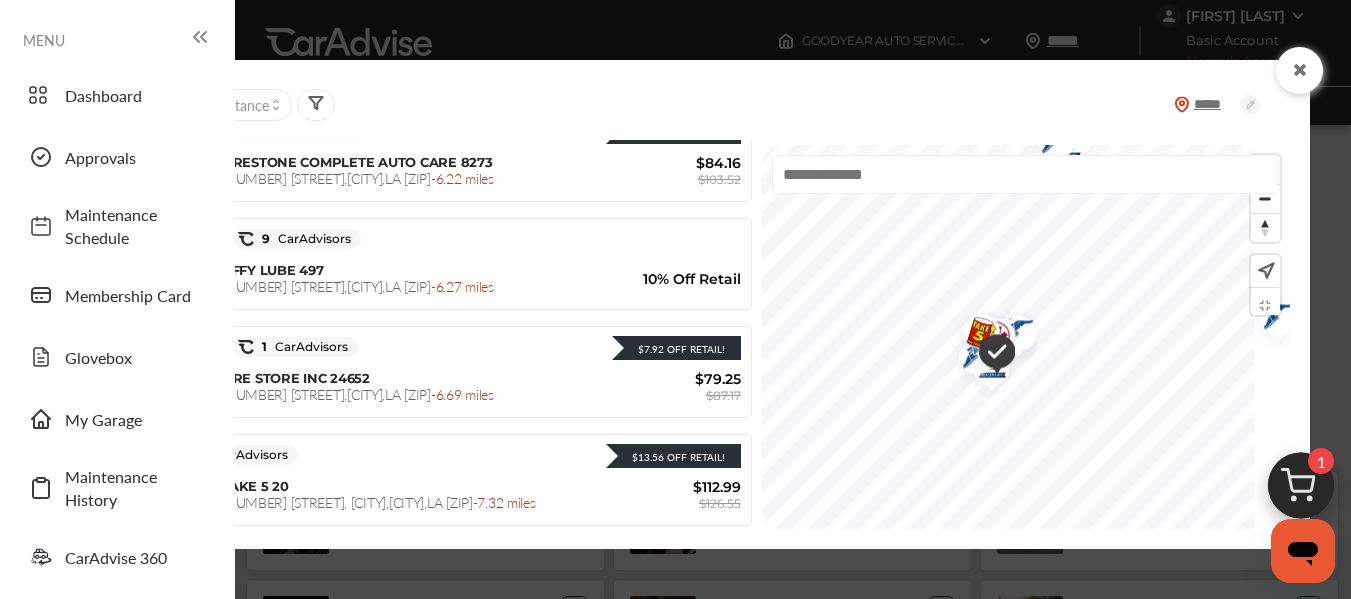 scroll, scrollTop: 706, scrollLeft: 0, axis: vertical 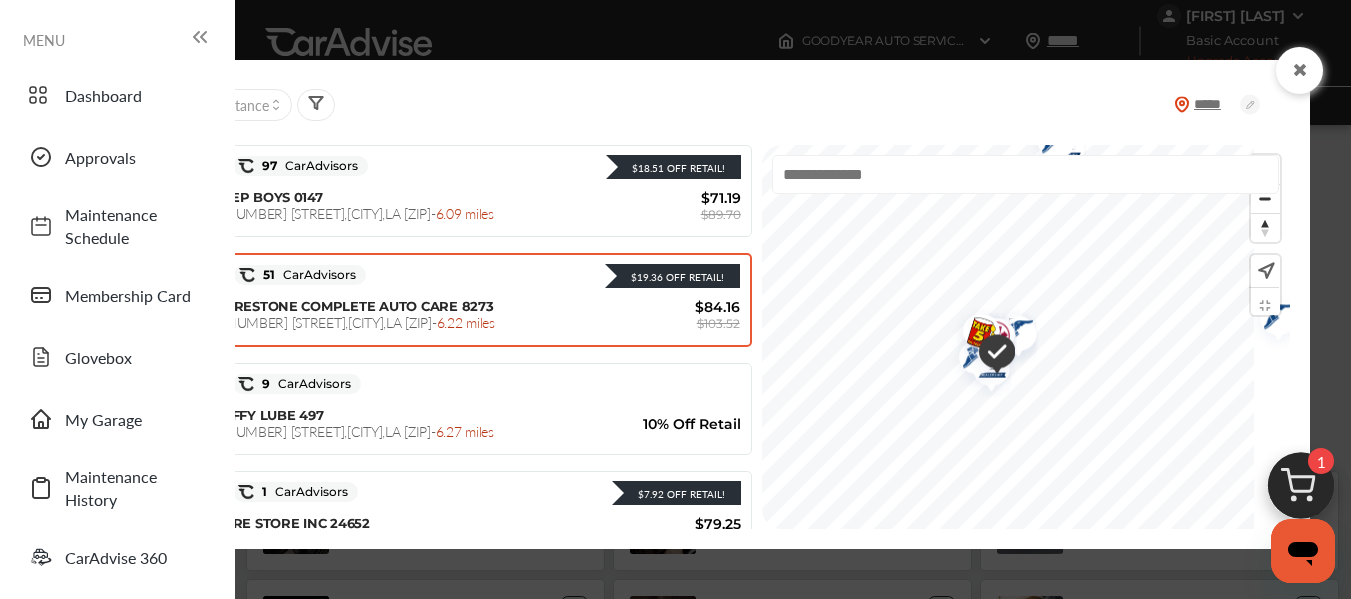 click on "FIRESTONE COMPLETE AUTO CARE 8273 [NUMBER] [STREET],  [CITY],  [STATE]   -  6.22 miles" at bounding box center [421, 314] 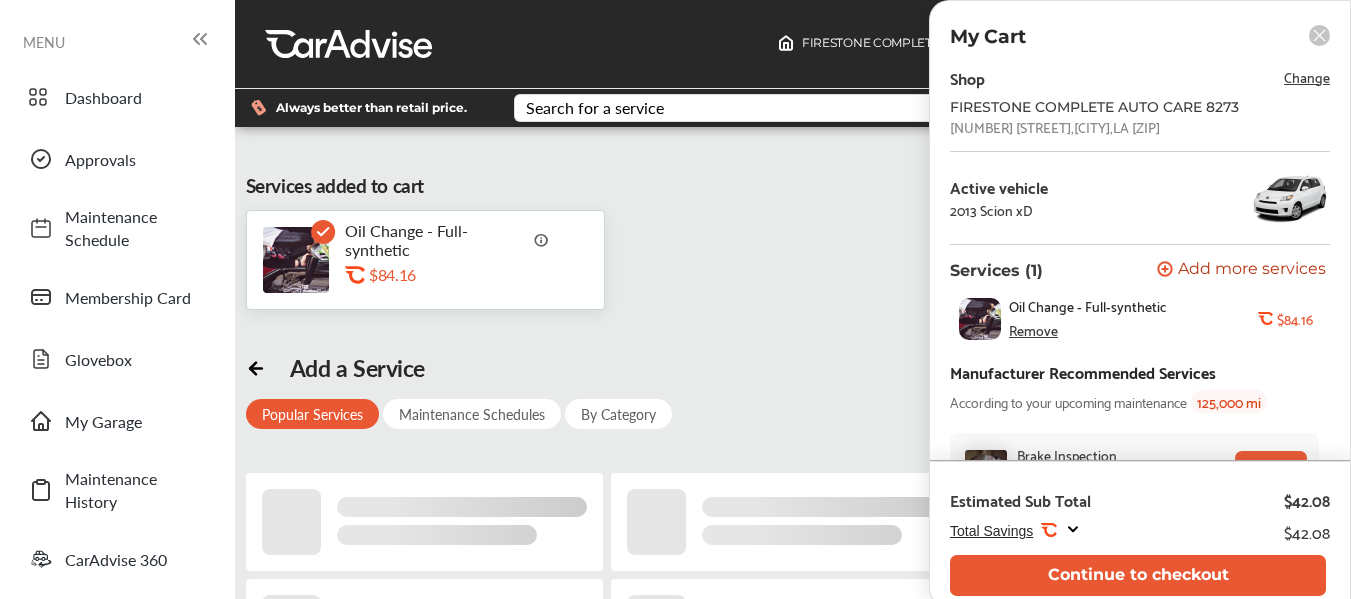 scroll, scrollTop: 10, scrollLeft: 0, axis: vertical 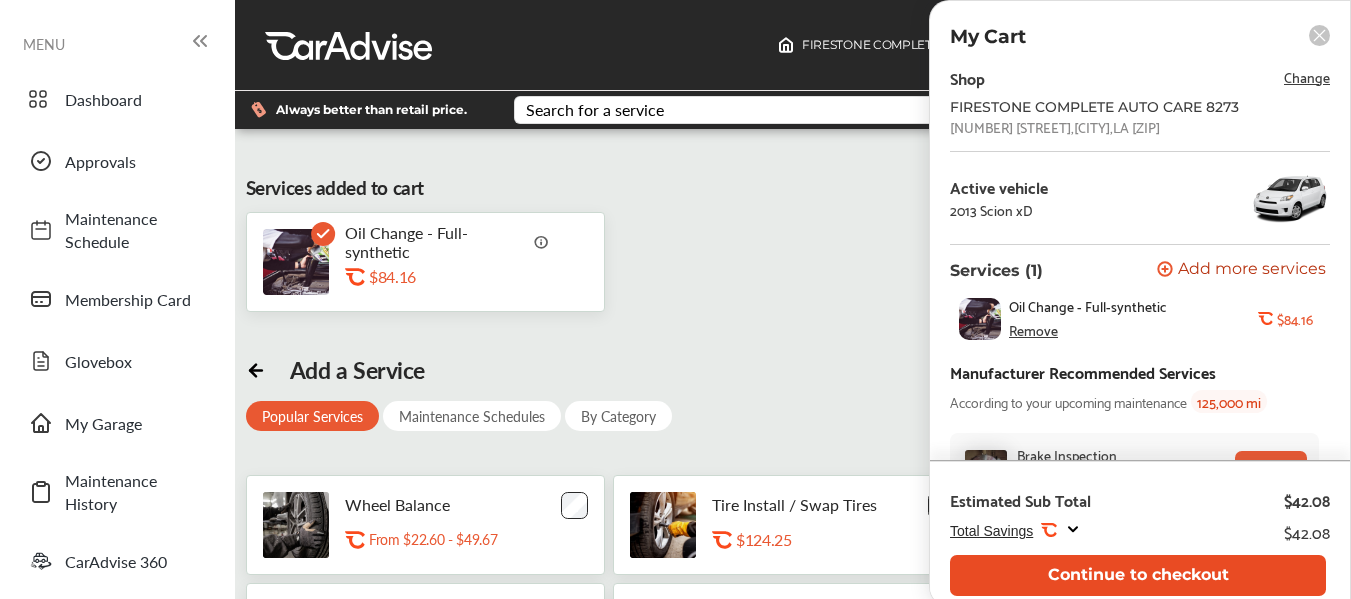 click on "Continue to checkout" at bounding box center [1138, 575] 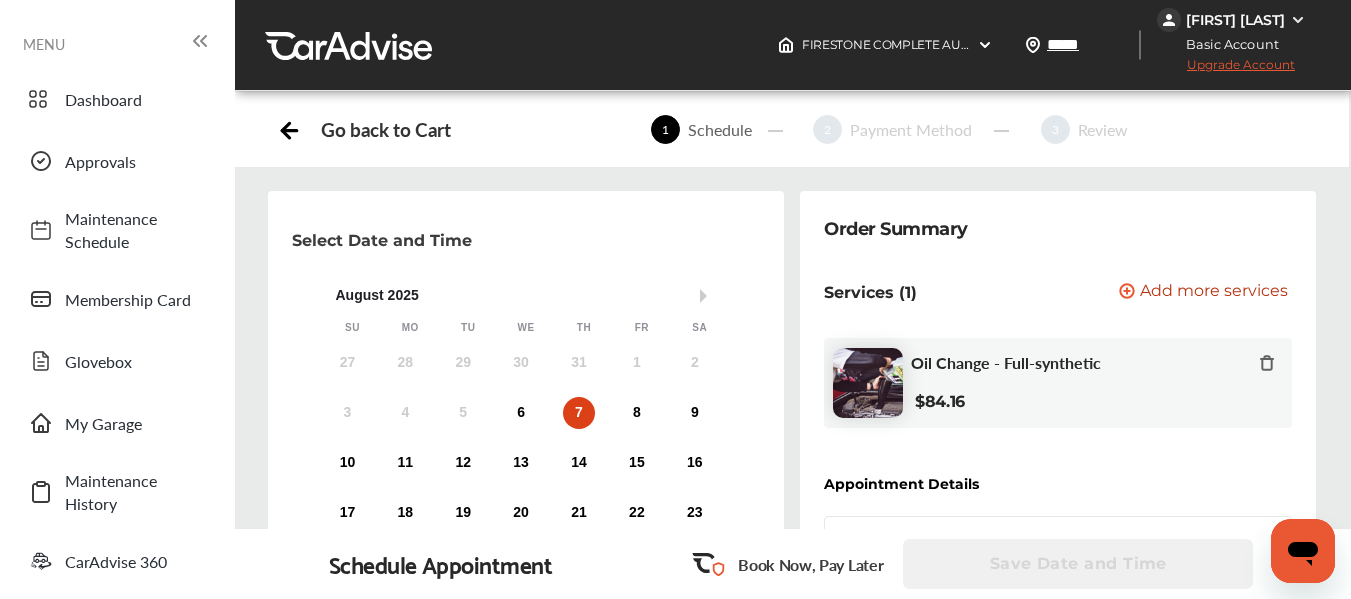 scroll, scrollTop: 337, scrollLeft: 0, axis: vertical 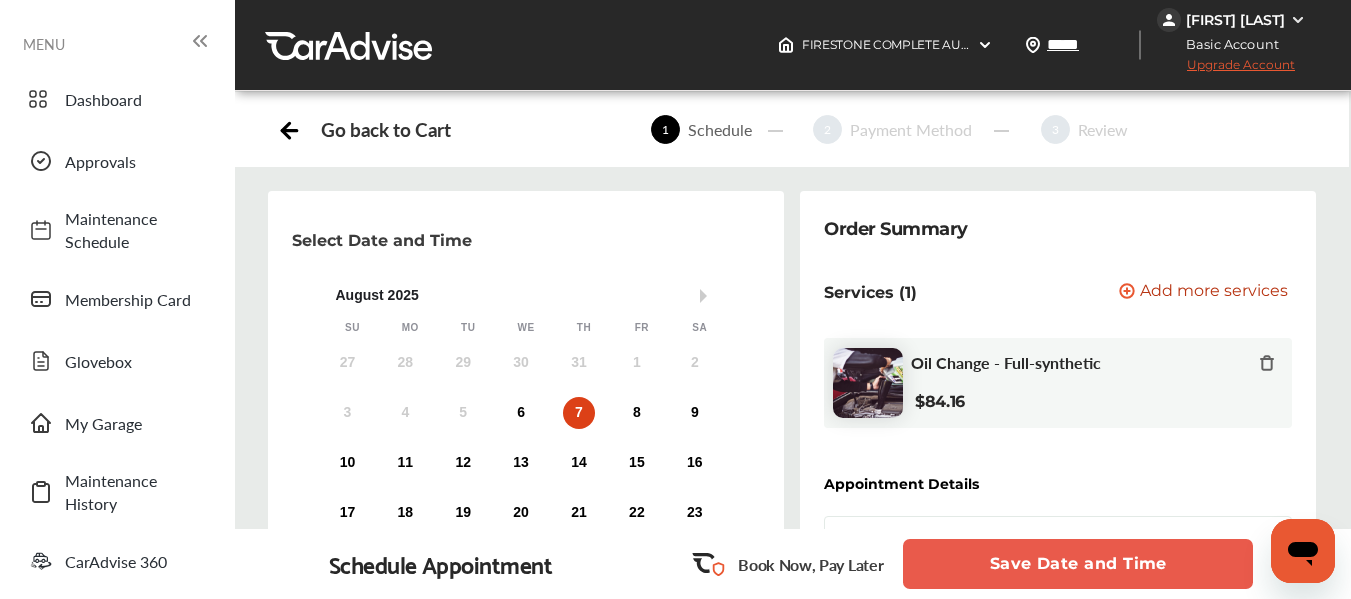click on "Save Date and Time" at bounding box center [1078, 564] 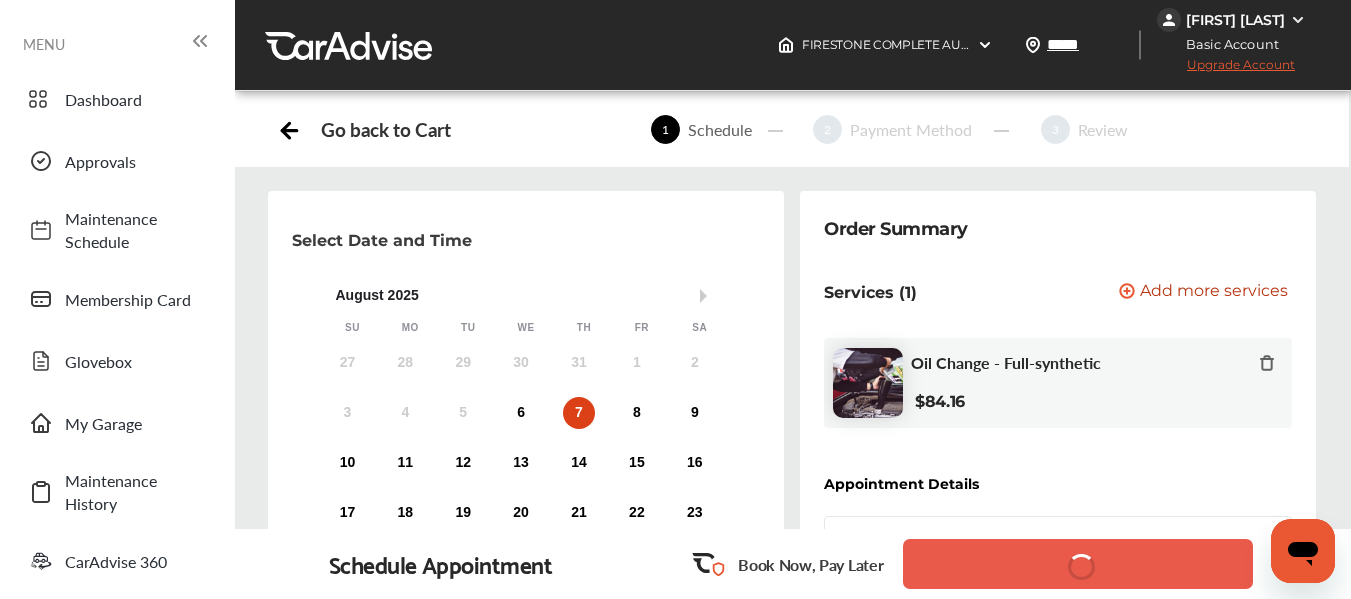 click on "Save Date and Time" at bounding box center [1078, 564] 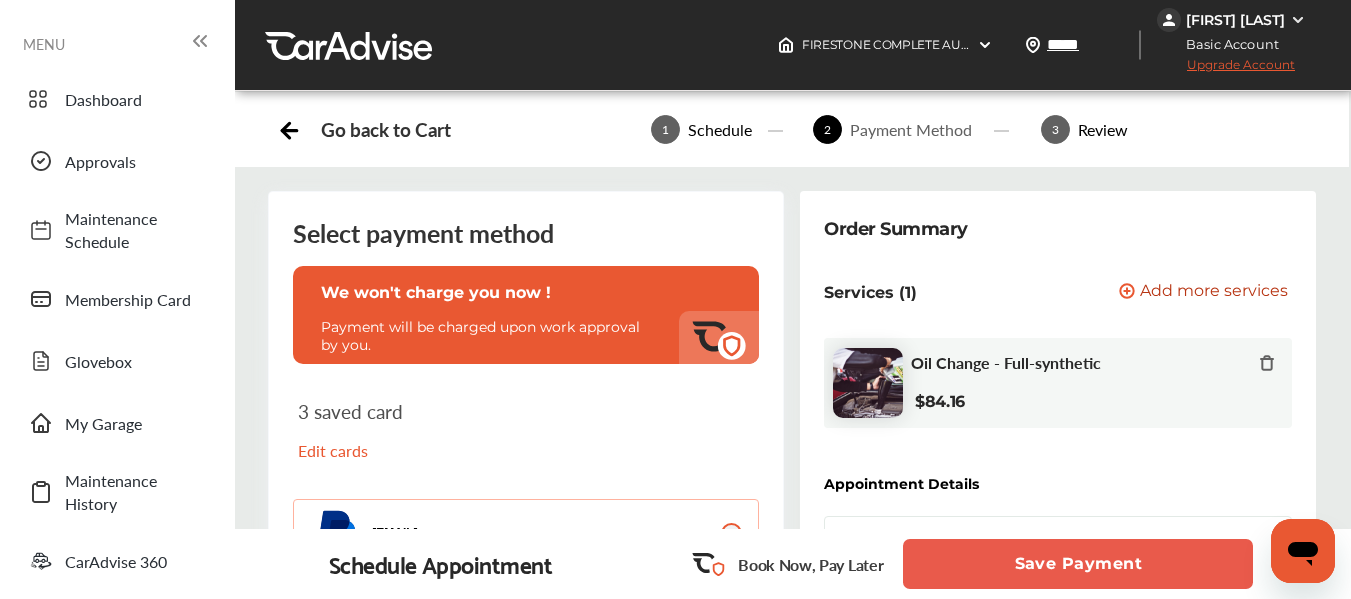 scroll, scrollTop: 0, scrollLeft: 0, axis: both 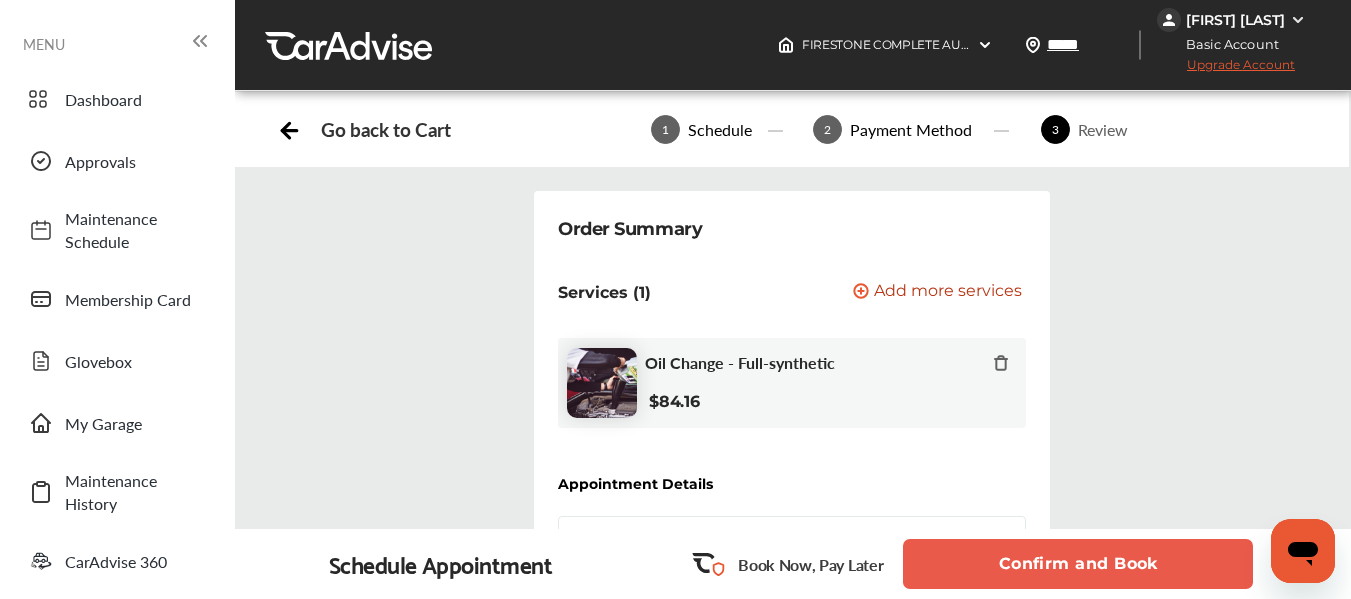 click on "Confirm and Book" at bounding box center [1078, 564] 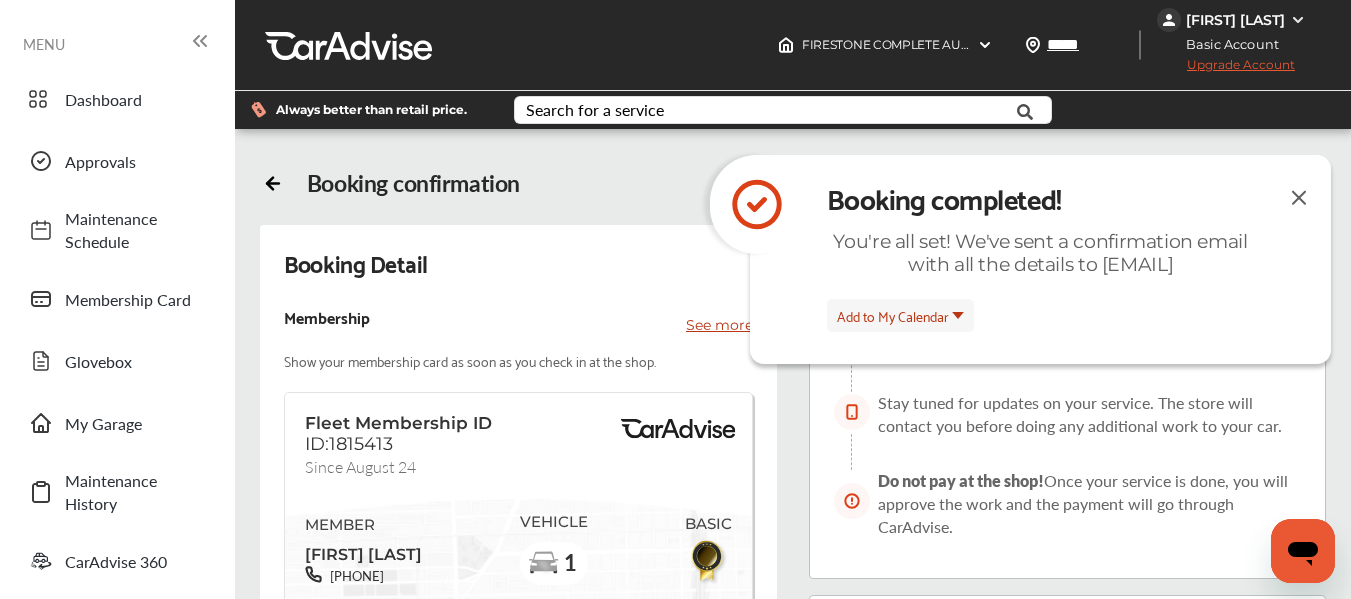 scroll, scrollTop: 842, scrollLeft: 0, axis: vertical 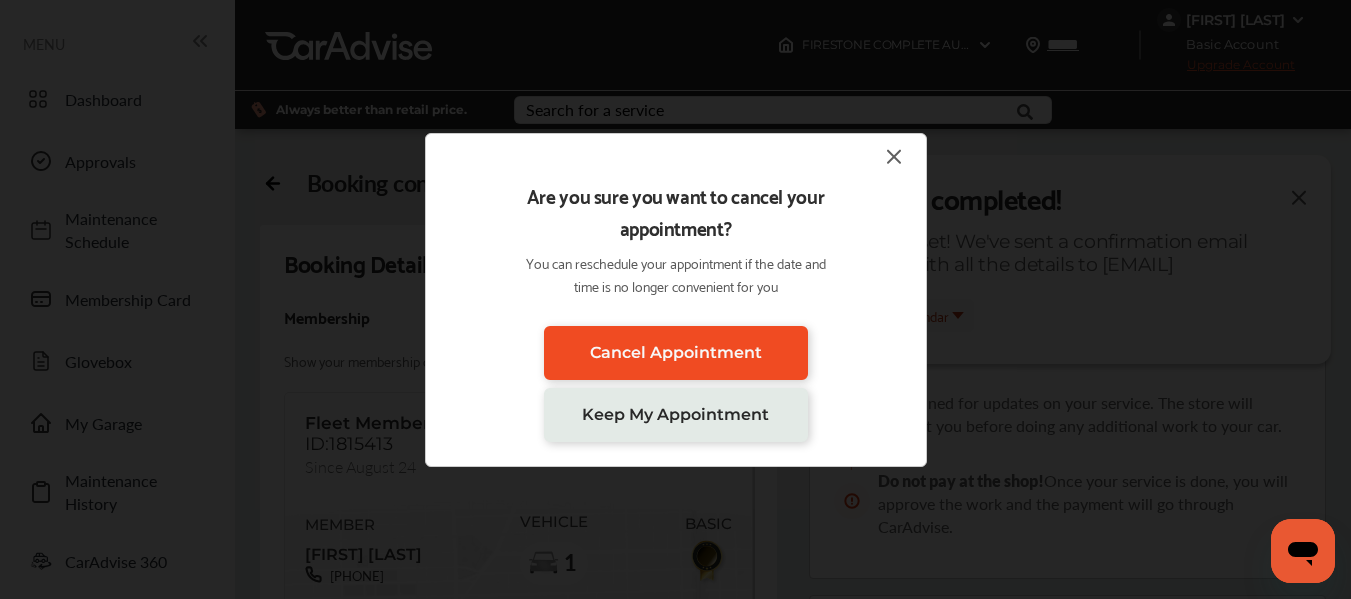 click on "Cancel Appointment" at bounding box center [676, 353] 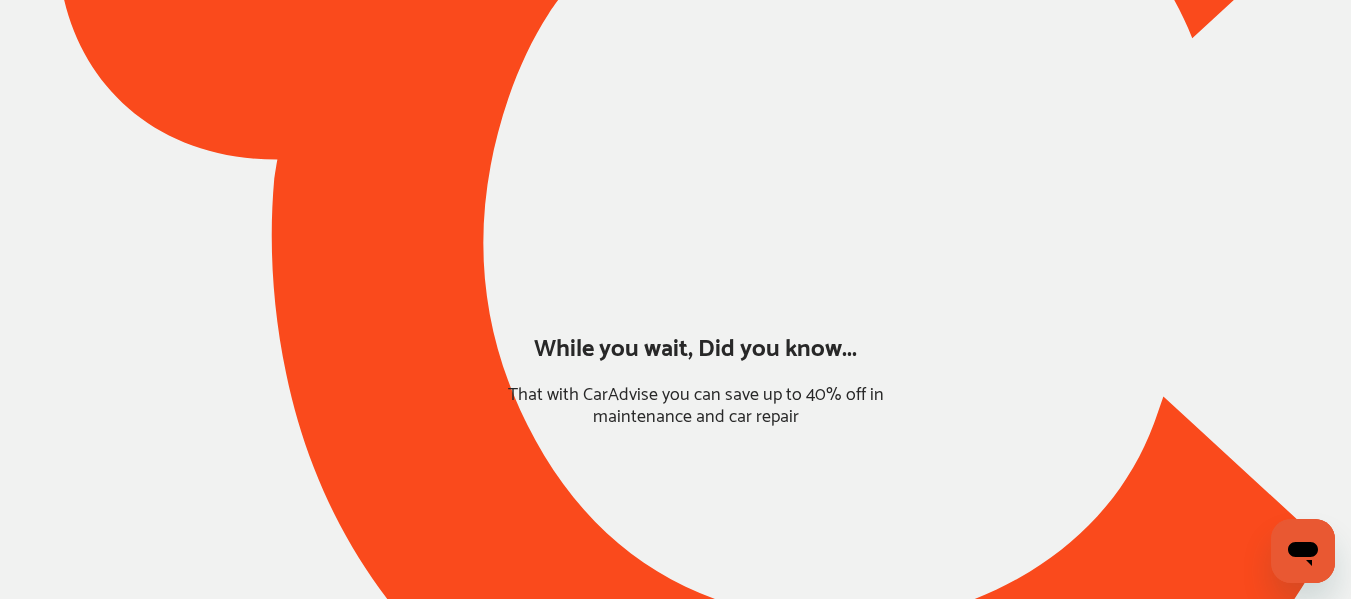scroll, scrollTop: 146, scrollLeft: 0, axis: vertical 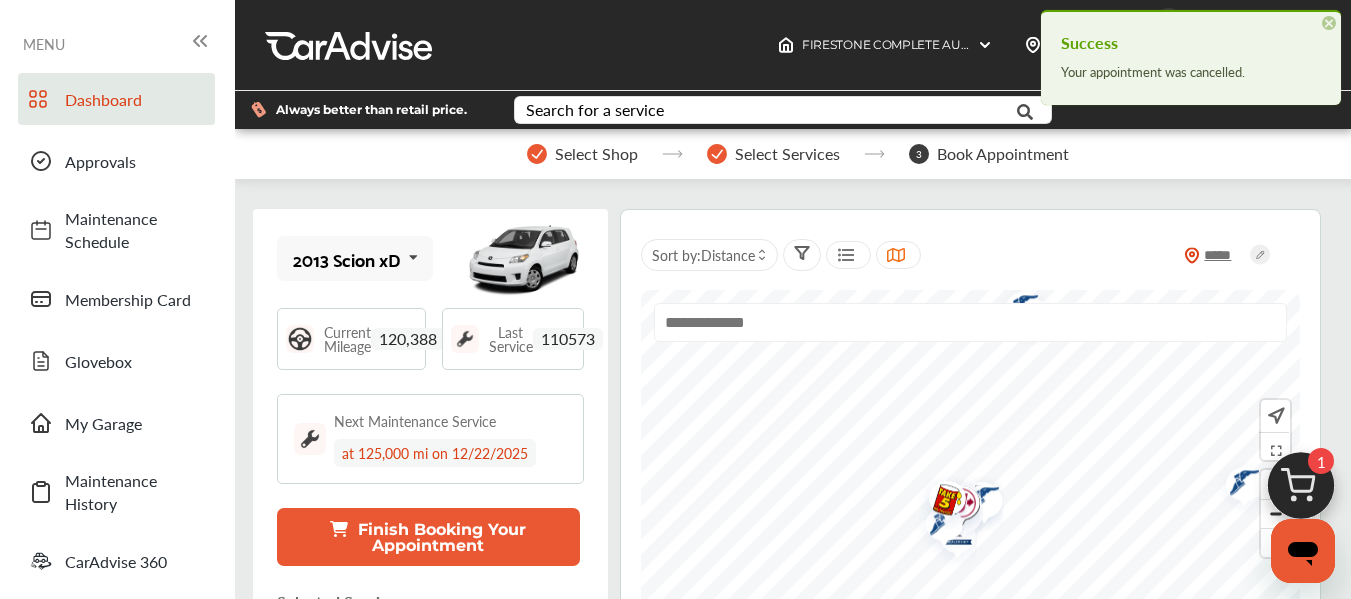 click on "Finish Booking Your Appointment" at bounding box center [428, 537] 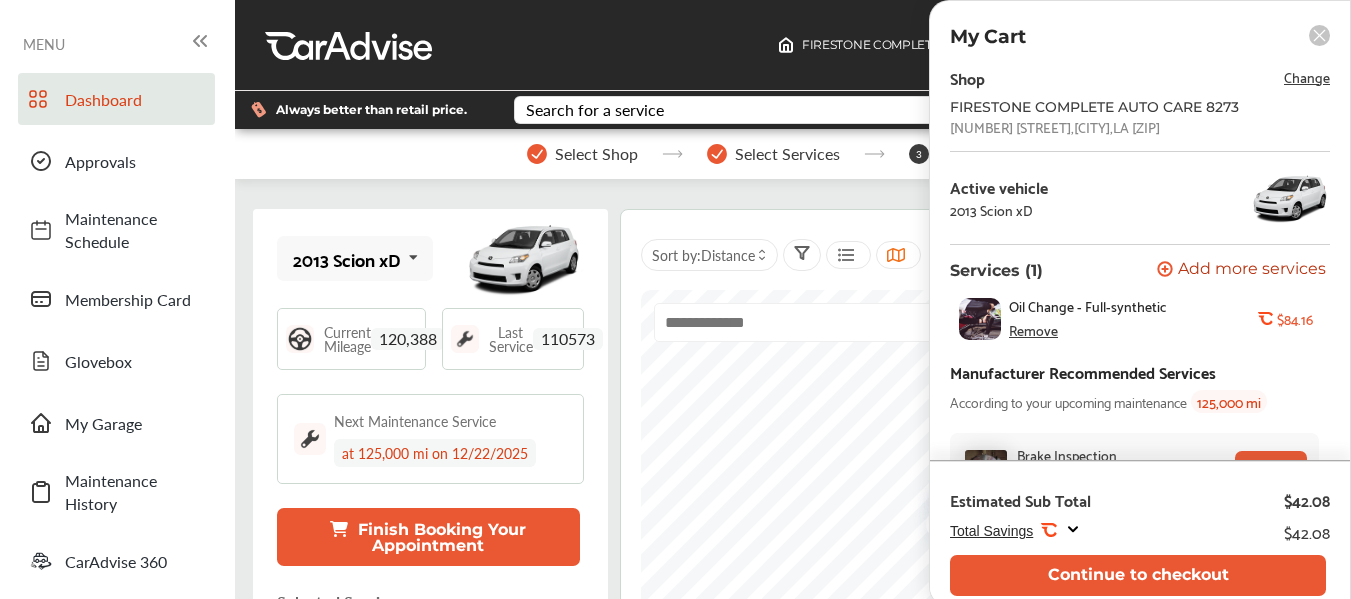scroll, scrollTop: 149, scrollLeft: 0, axis: vertical 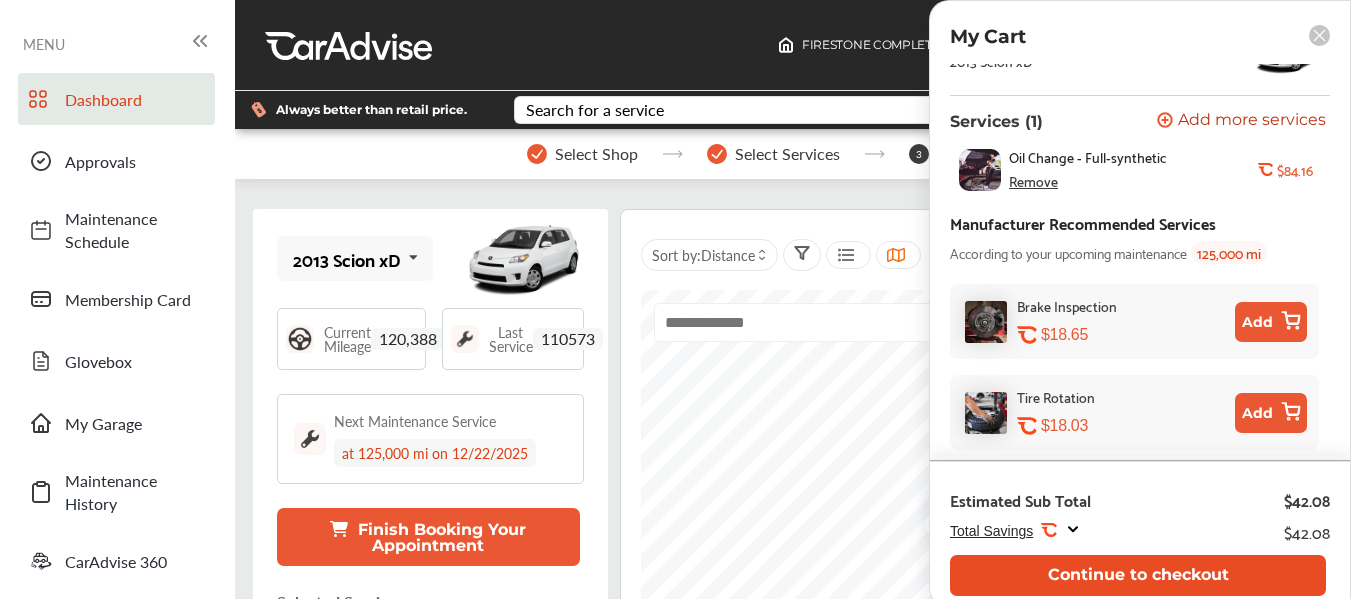 click on "Continue to checkout" at bounding box center (1138, 575) 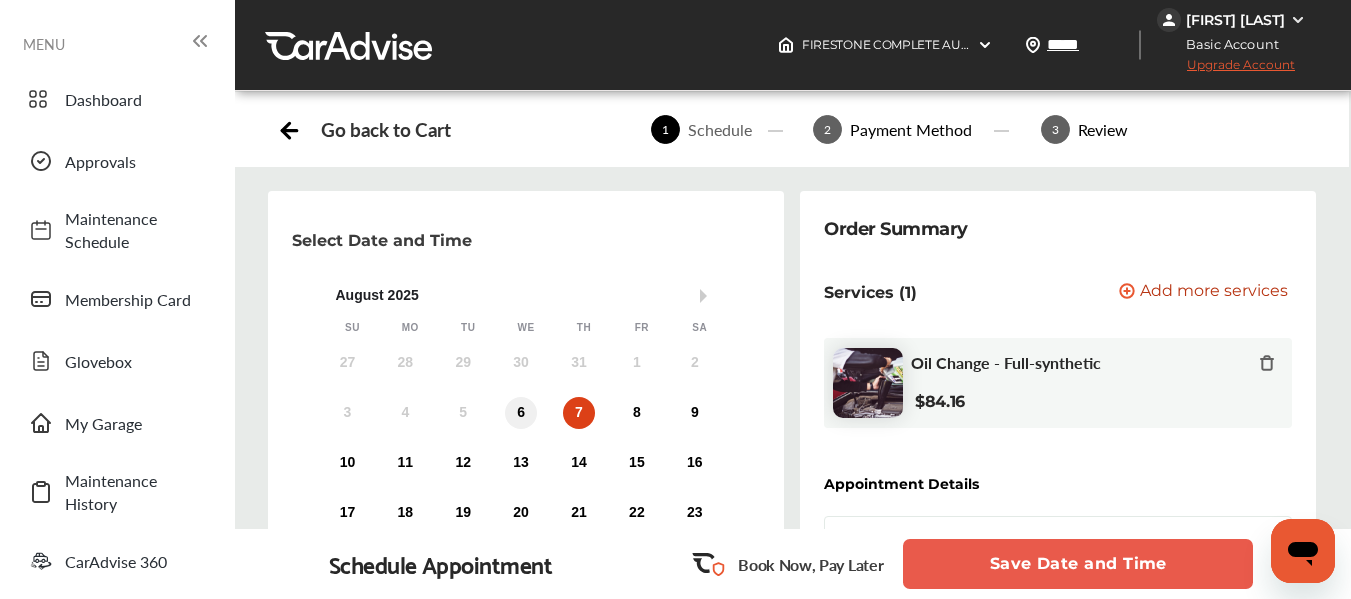click on "6" at bounding box center (521, 413) 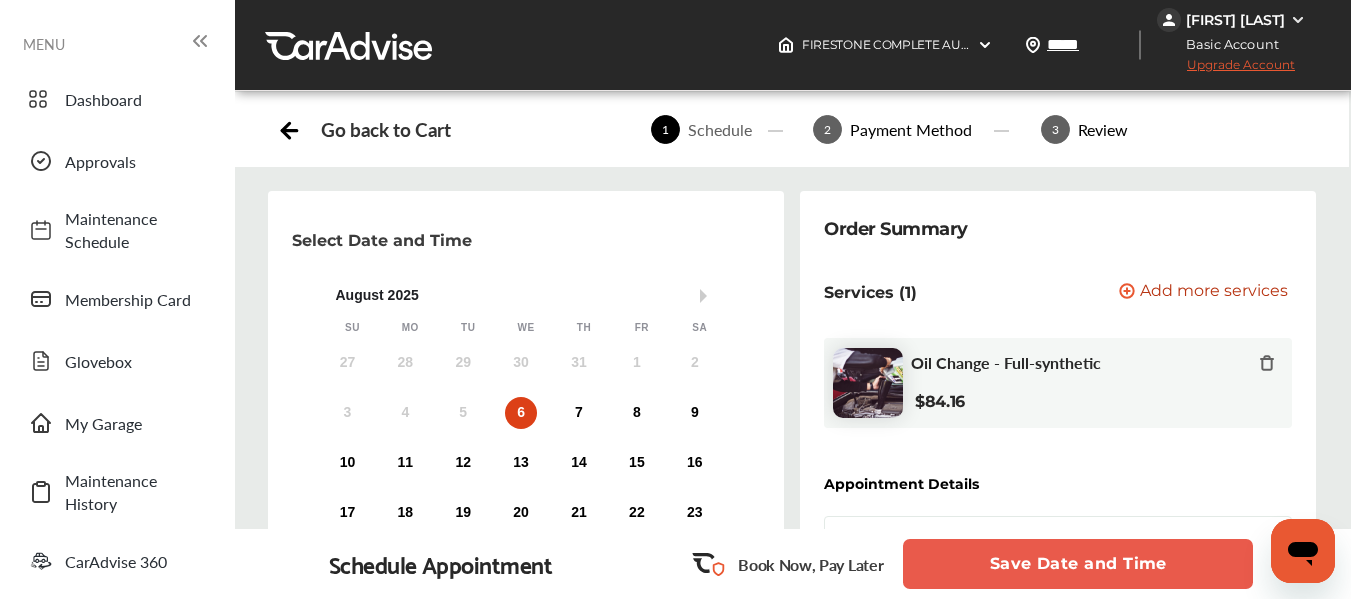 scroll, scrollTop: 283, scrollLeft: 0, axis: vertical 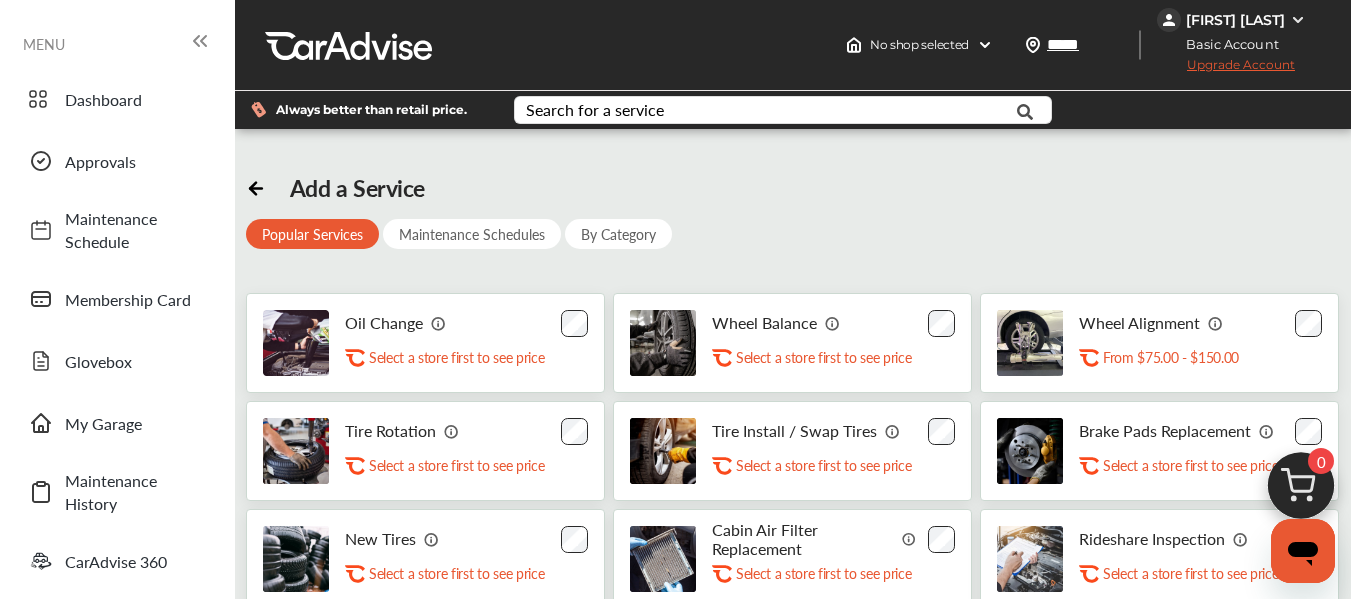 click on "Oil Change
.st0{fill:#FA4A1C;}
Select a store first to see price" at bounding box center [457, 343] 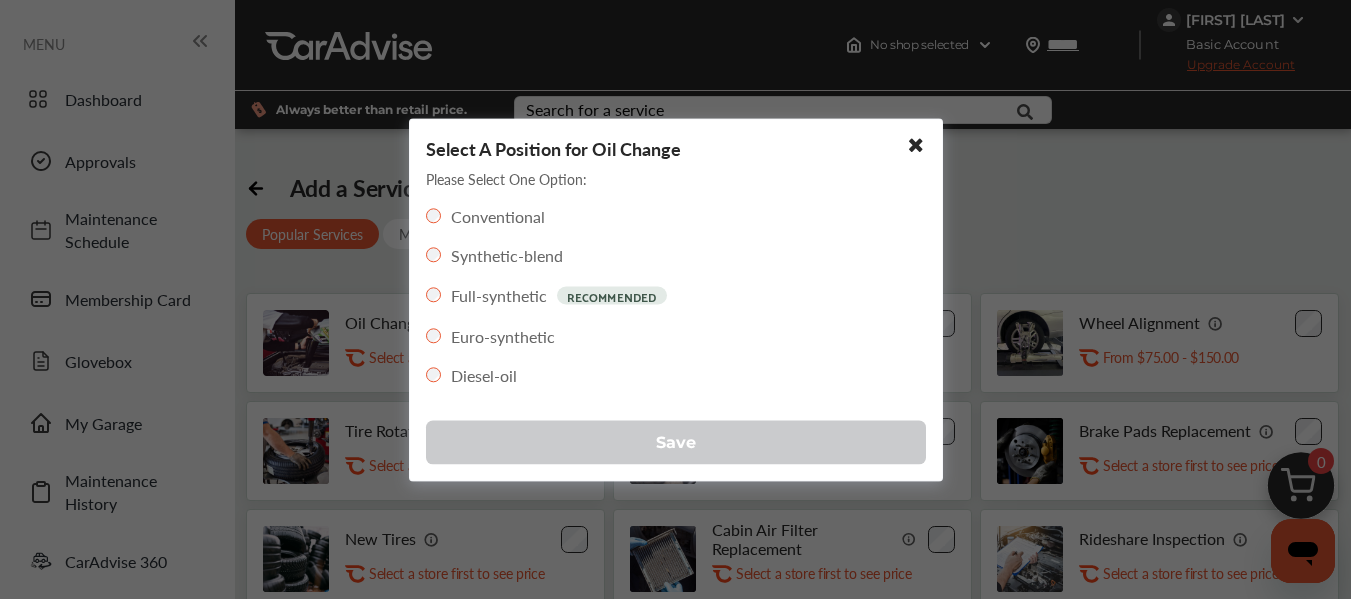 click on "Save" at bounding box center [676, 442] 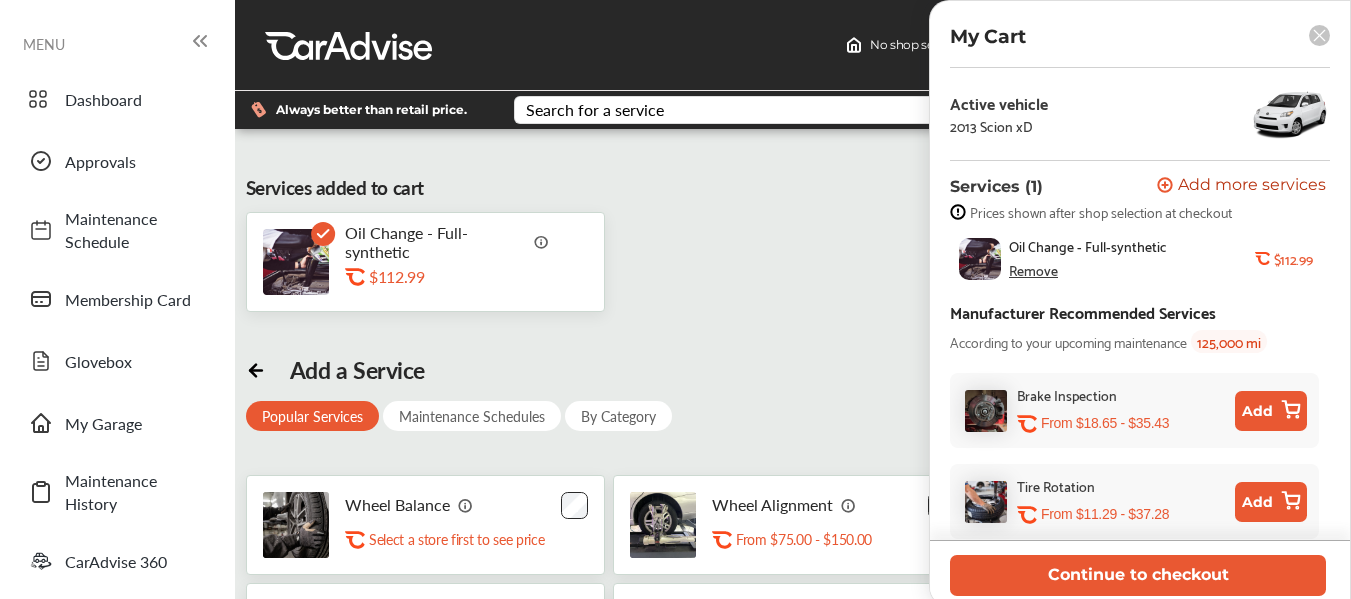 scroll, scrollTop: 0, scrollLeft: 0, axis: both 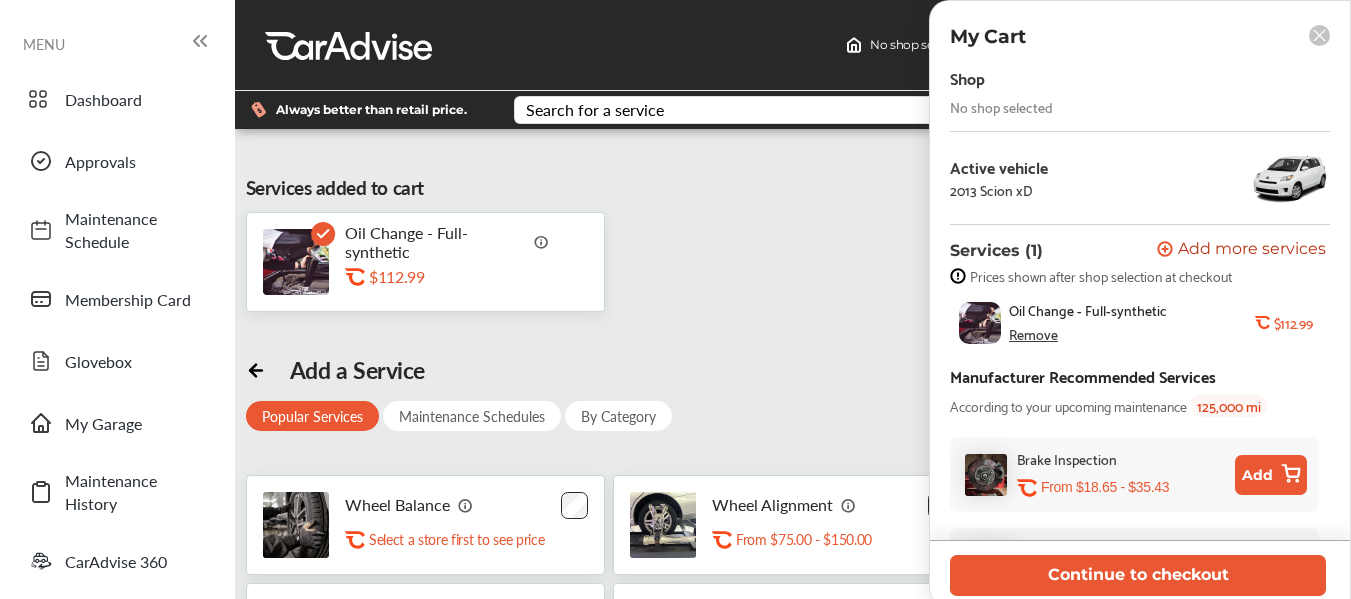 click on "No shop selected" at bounding box center [1001, 107] 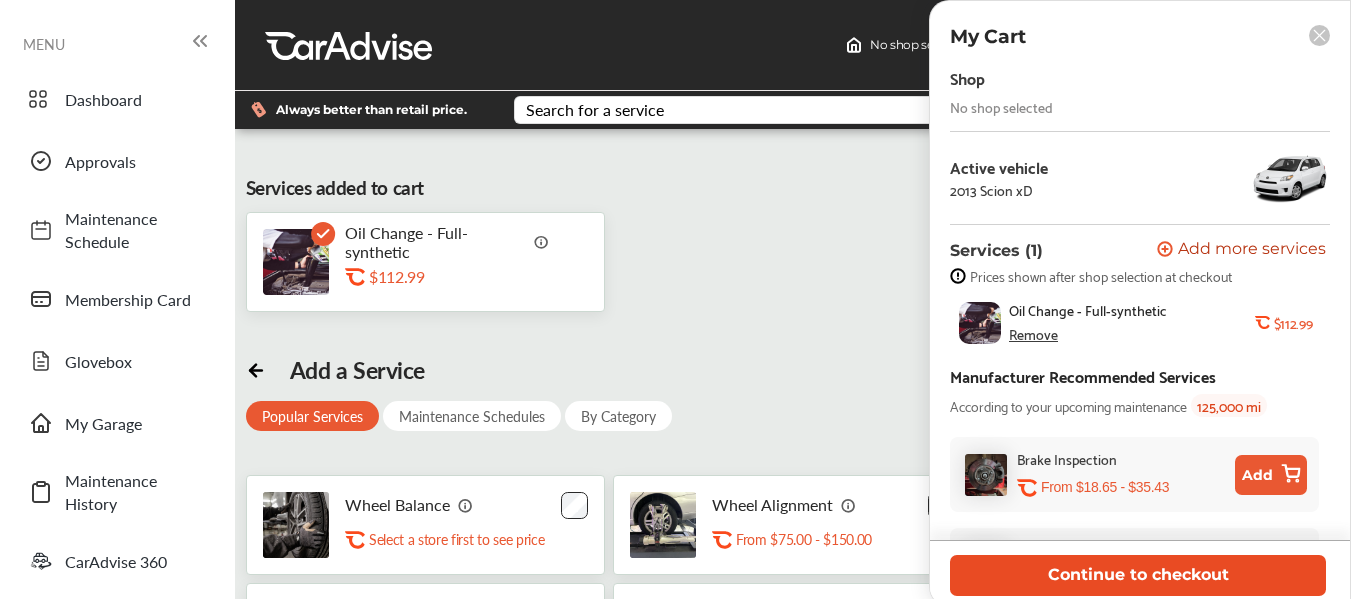 click on "Continue to checkout" at bounding box center (1138, 575) 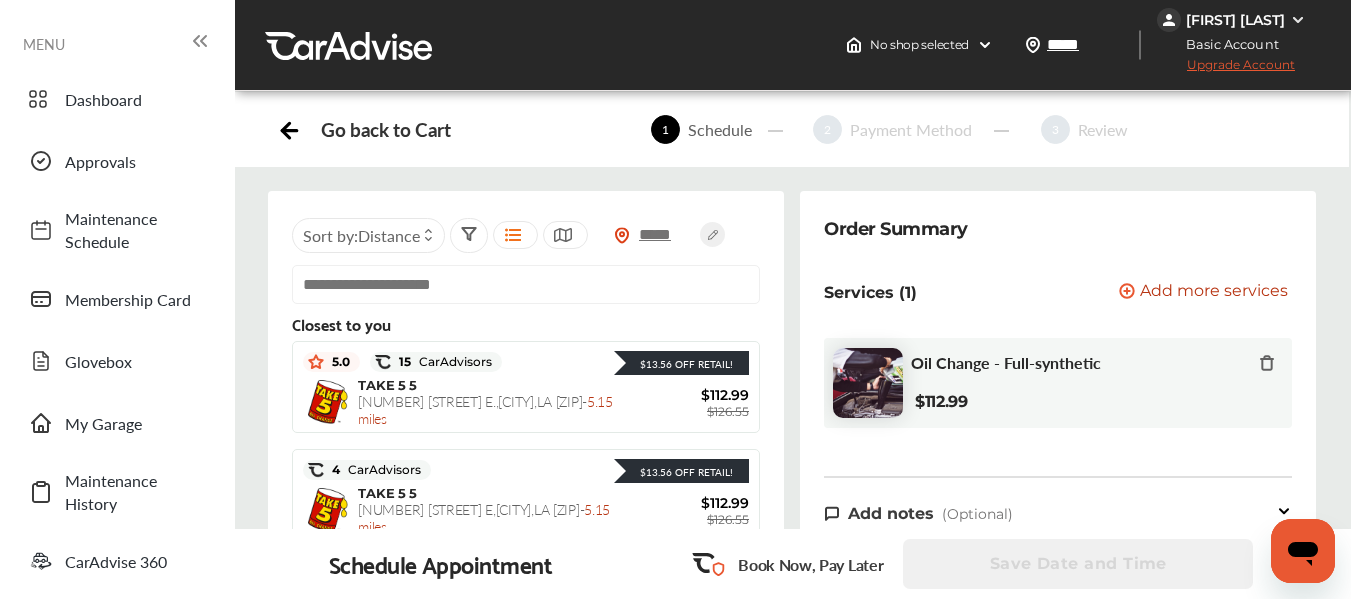 scroll, scrollTop: 195, scrollLeft: 0, axis: vertical 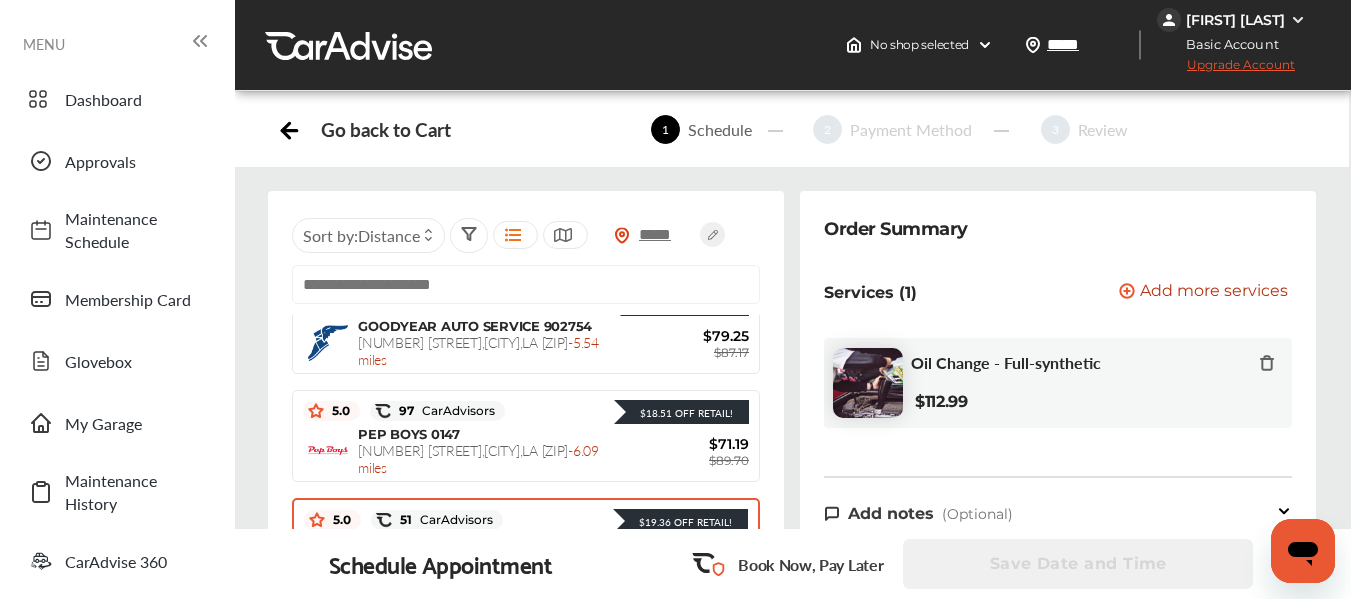 click on "$19.36 Off Retail!" at bounding box center (680, 521) 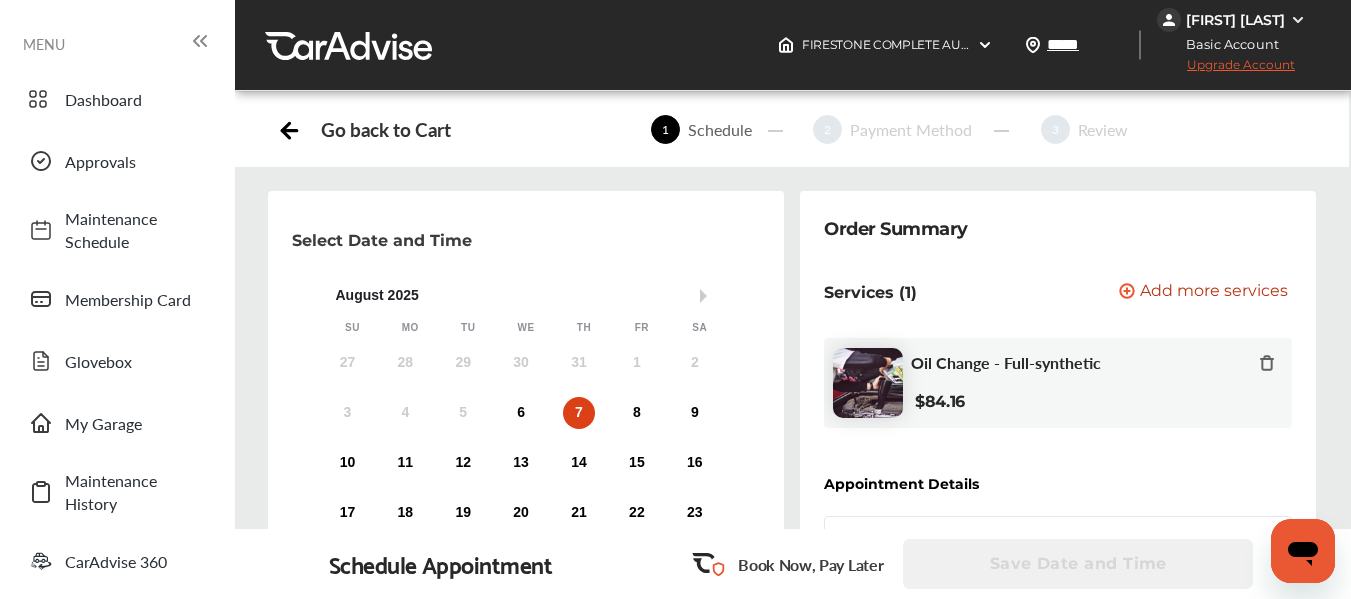scroll, scrollTop: 296, scrollLeft: 0, axis: vertical 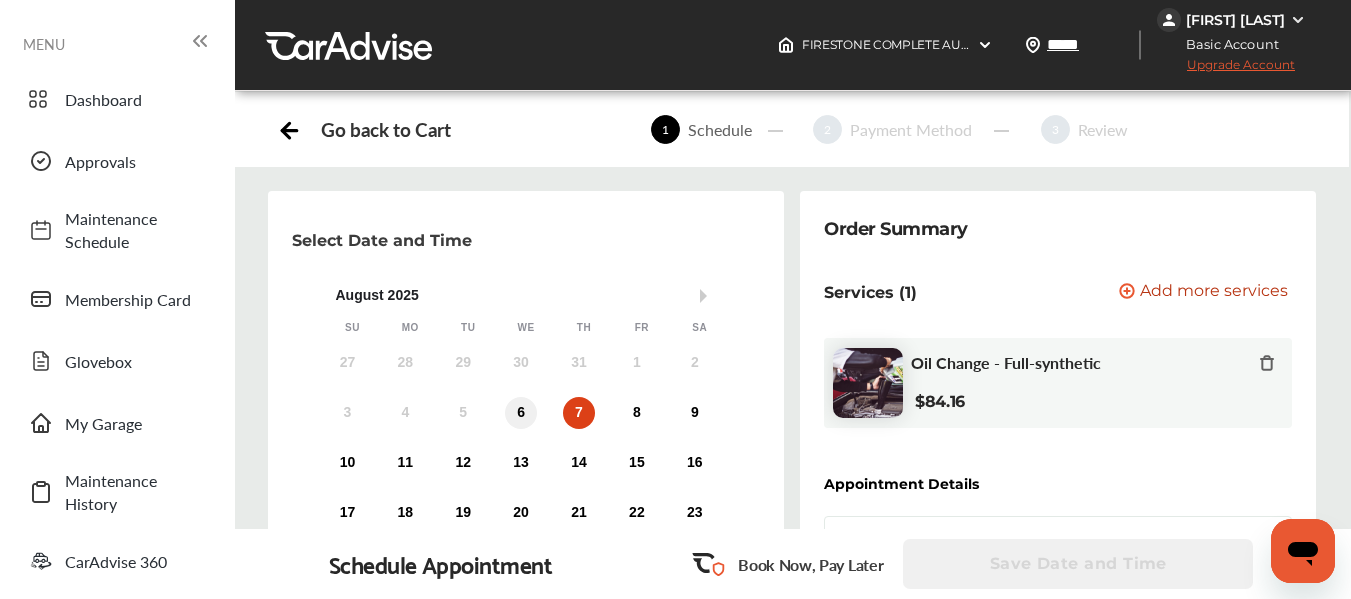 click on "6" at bounding box center [521, 413] 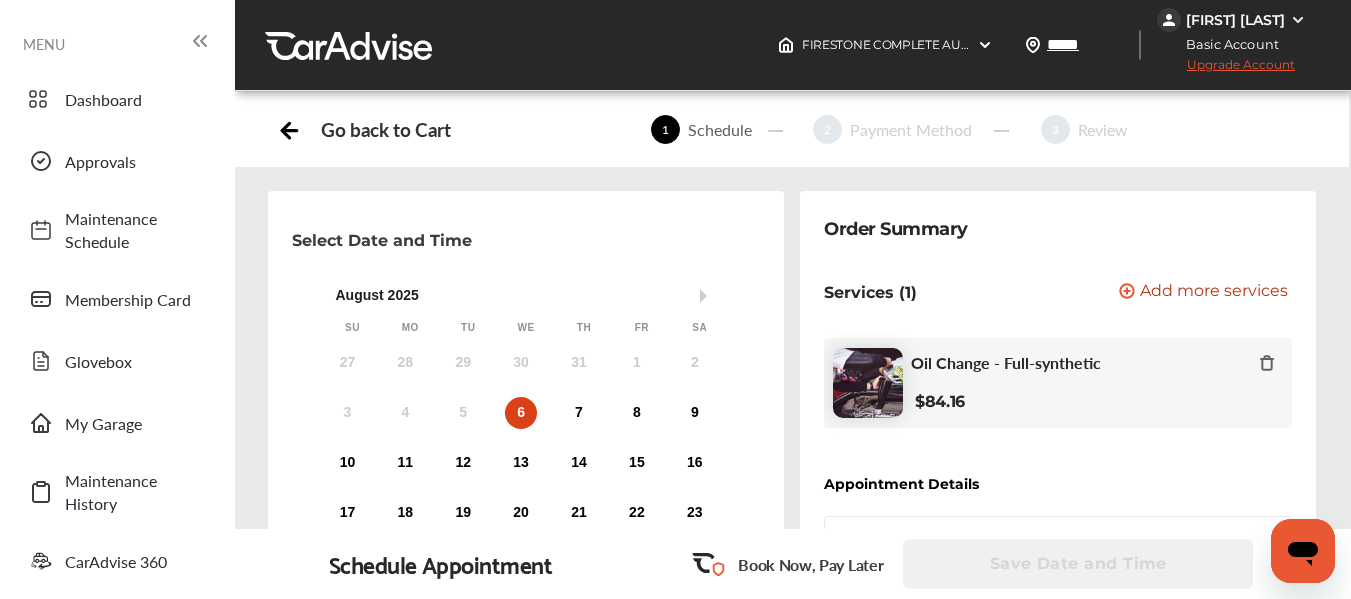 click on "12:00 PM" at bounding box center (556, 715) 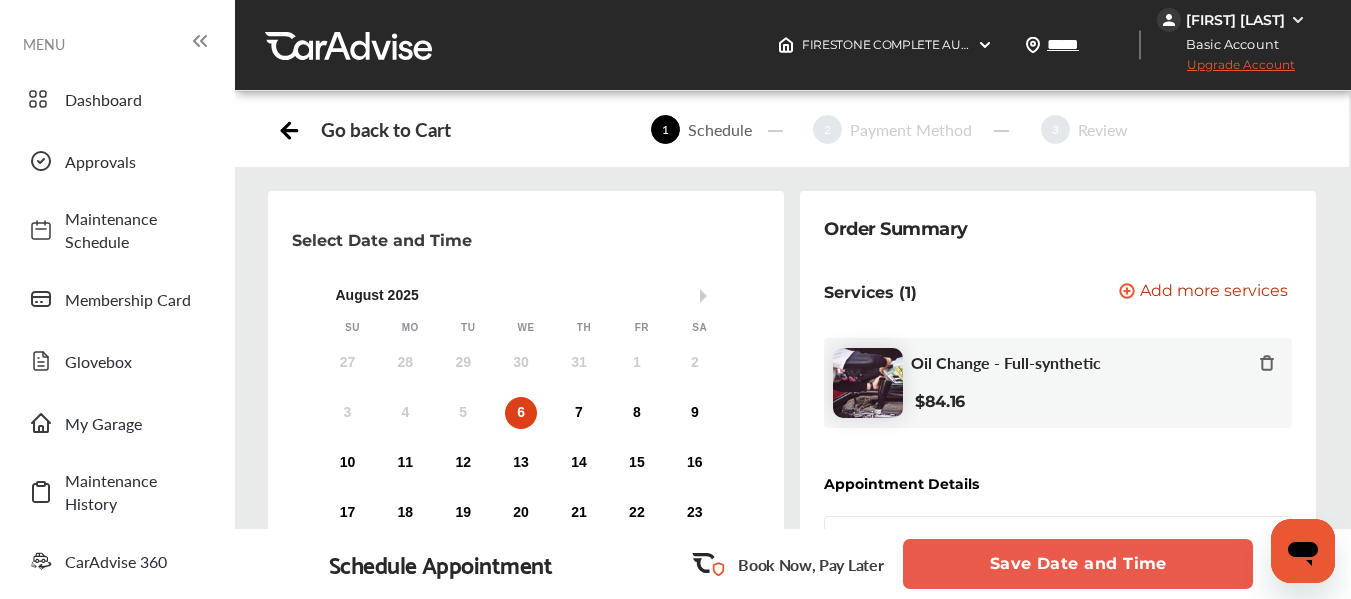 scroll, scrollTop: 474, scrollLeft: 0, axis: vertical 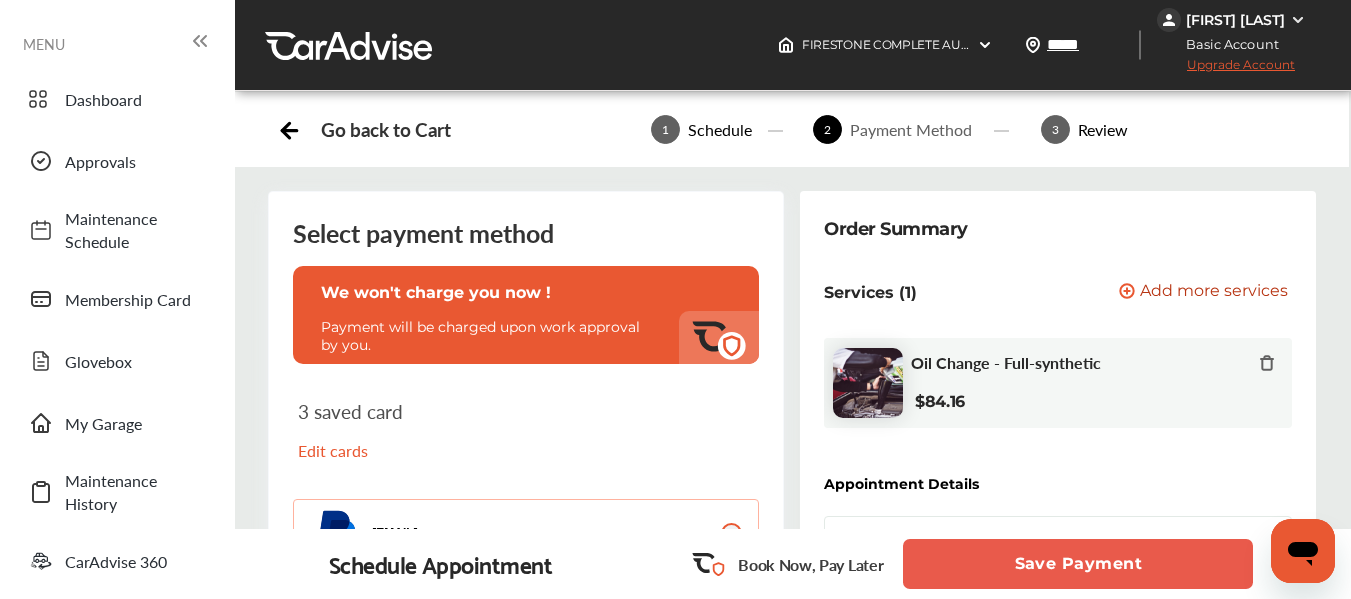 click on "Save Payment" at bounding box center [1078, 564] 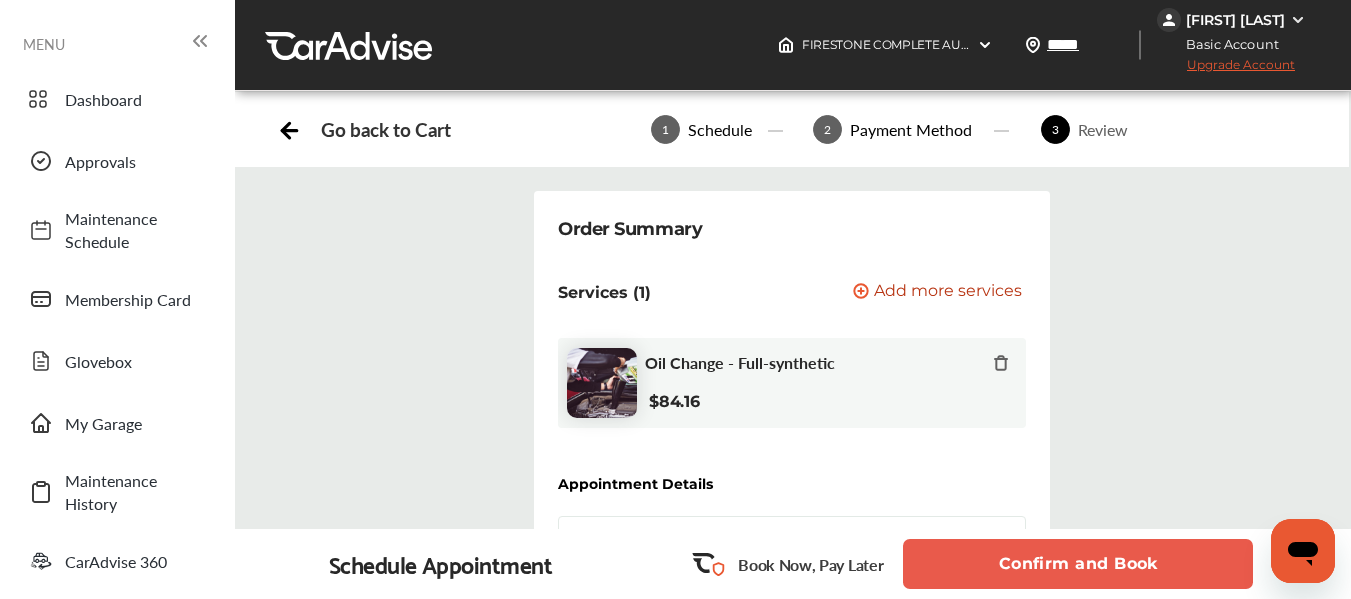 scroll, scrollTop: 0, scrollLeft: 0, axis: both 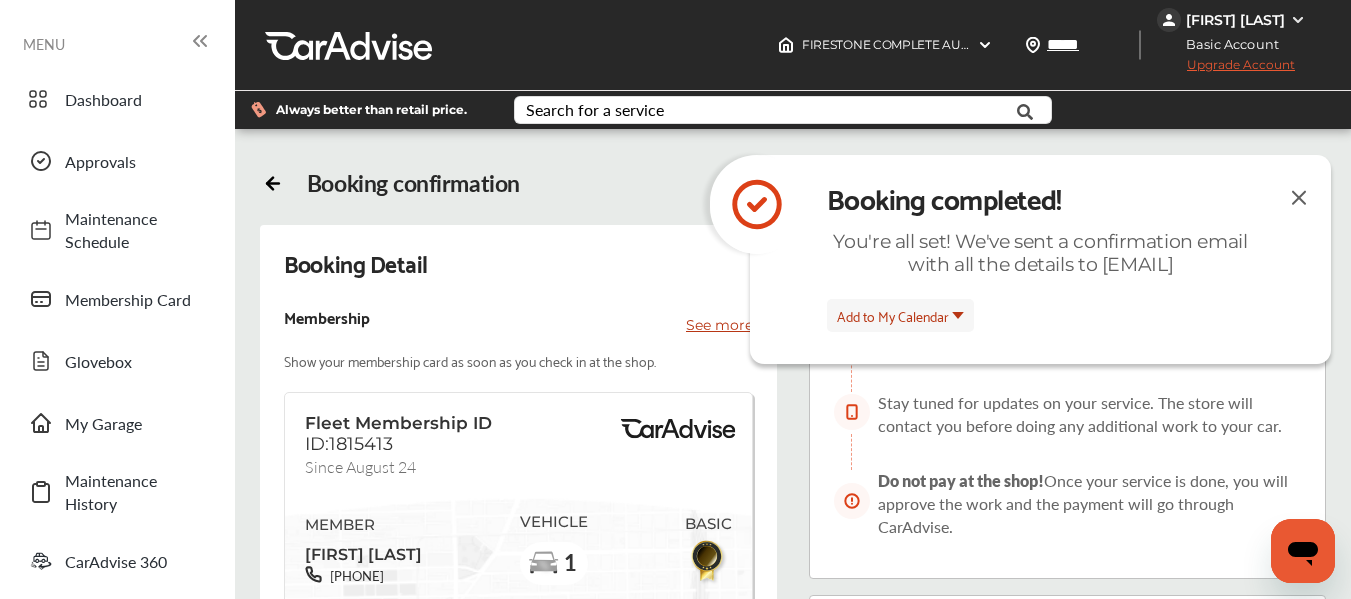 click on "12:00 pm" at bounding box center (459, 754) 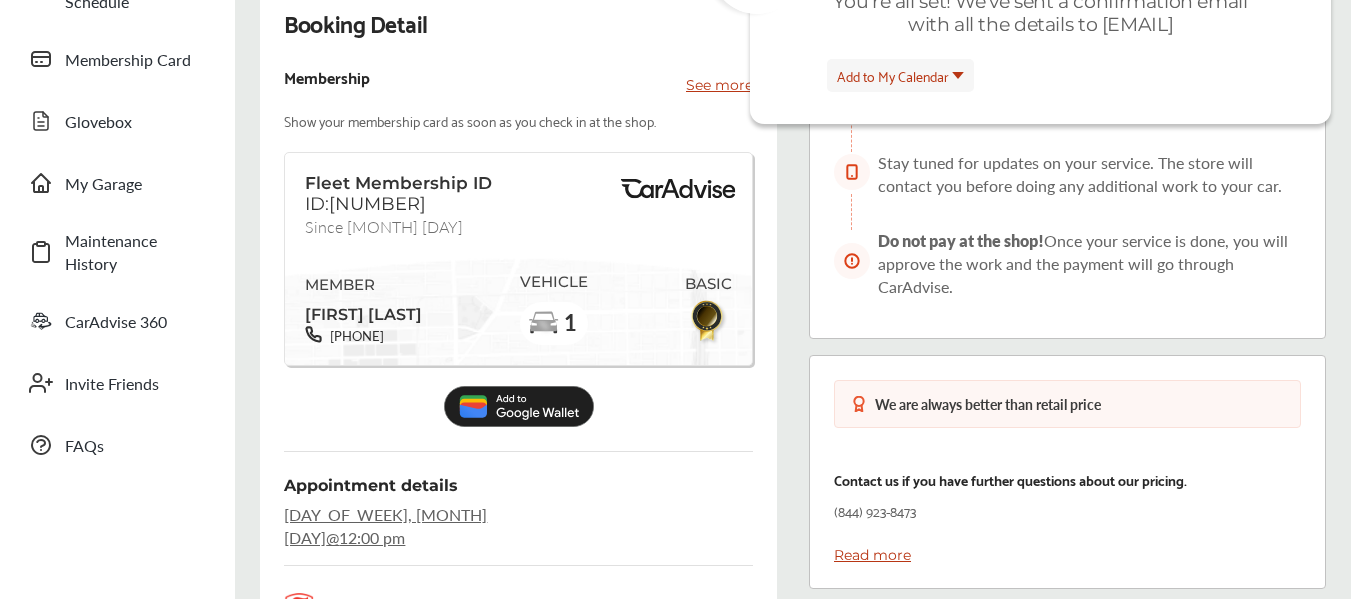 scroll, scrollTop: 0, scrollLeft: 0, axis: both 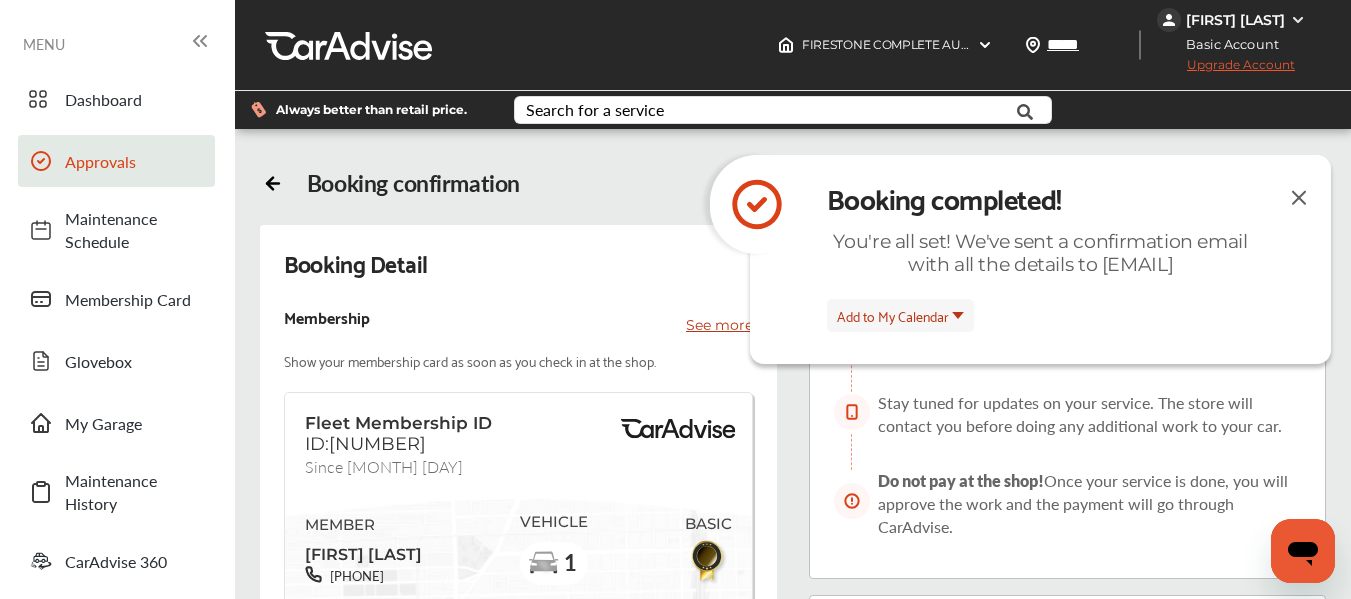 click on "Approvals" at bounding box center (116, 161) 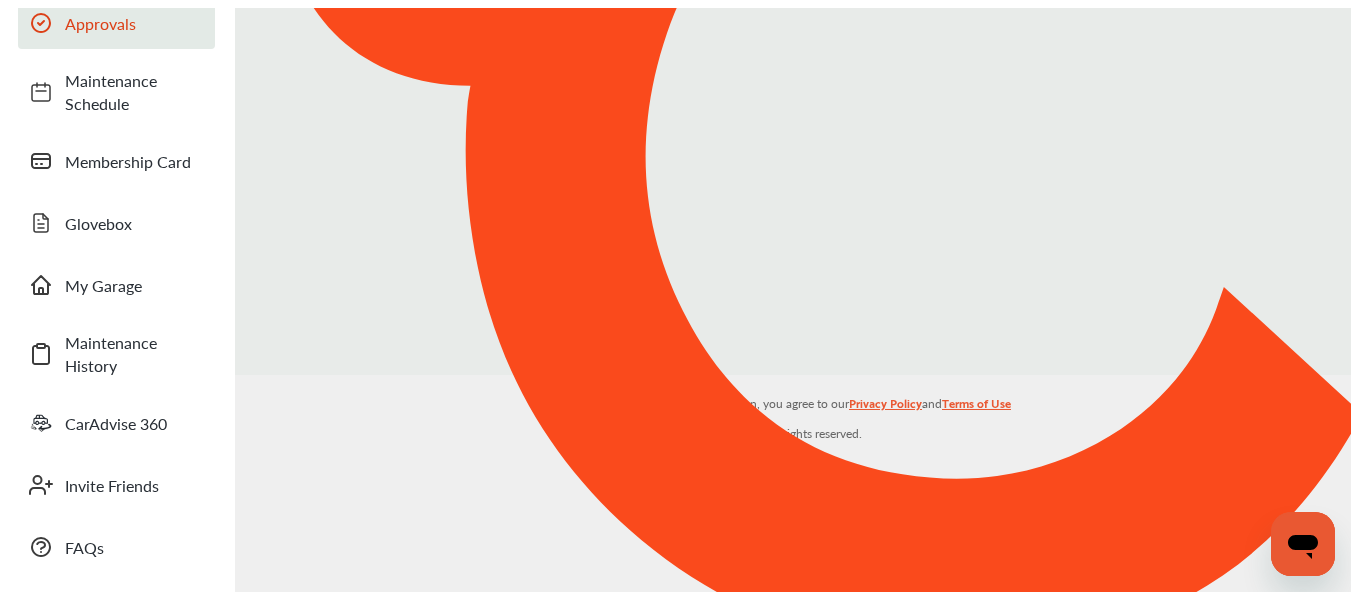 scroll, scrollTop: 0, scrollLeft: 0, axis: both 